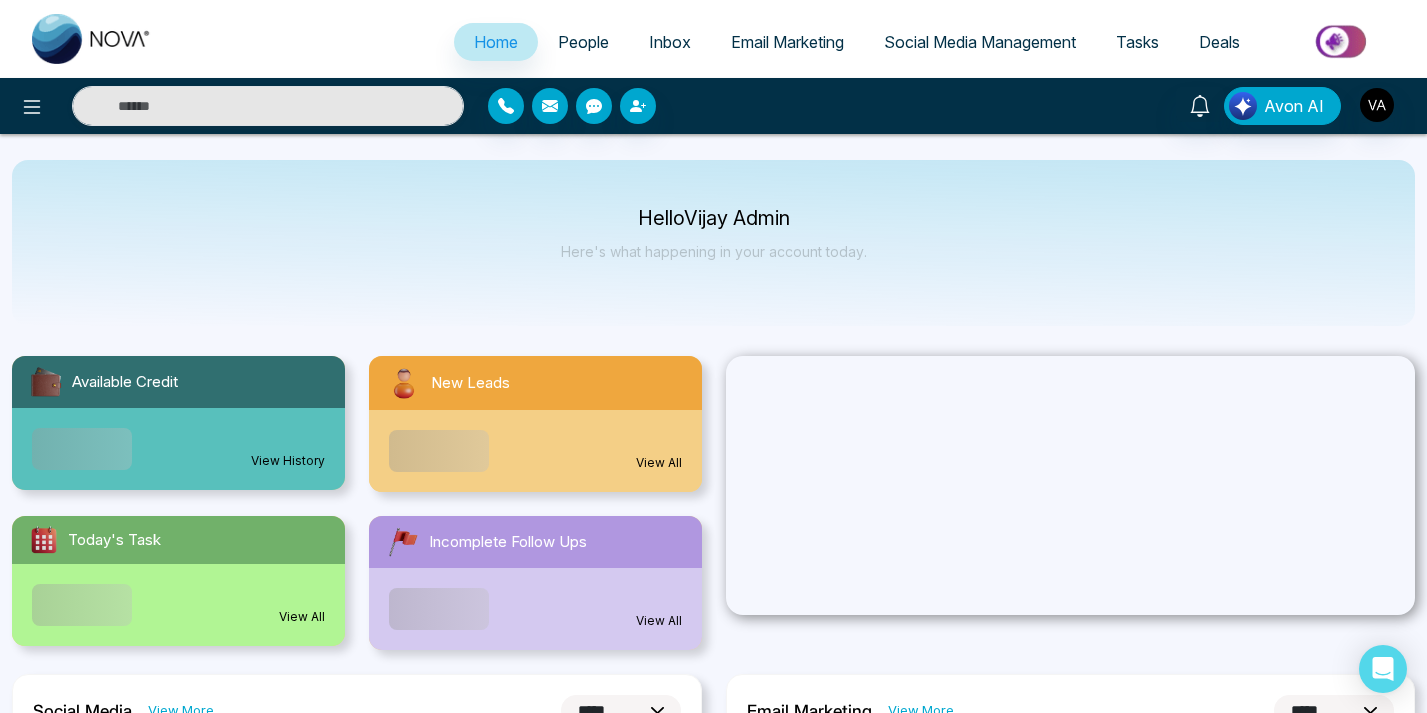 select on "*" 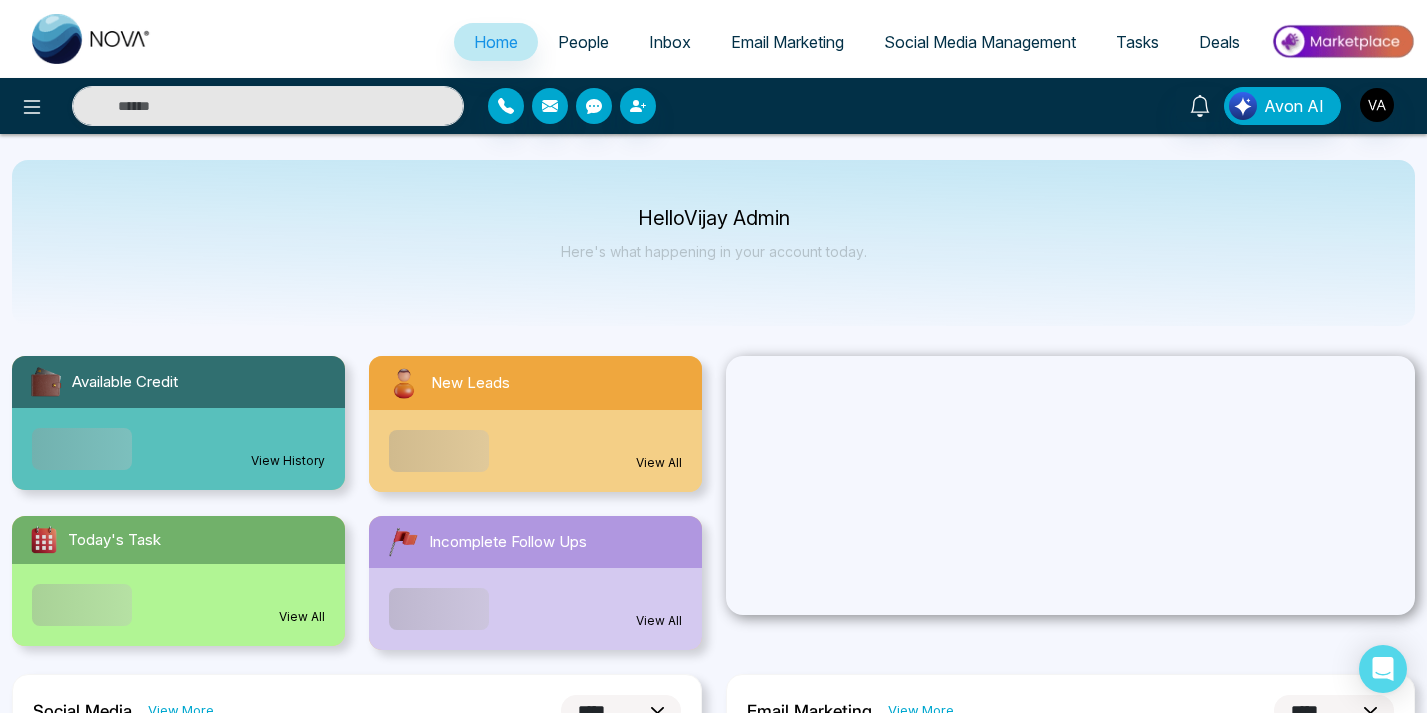 select on "*" 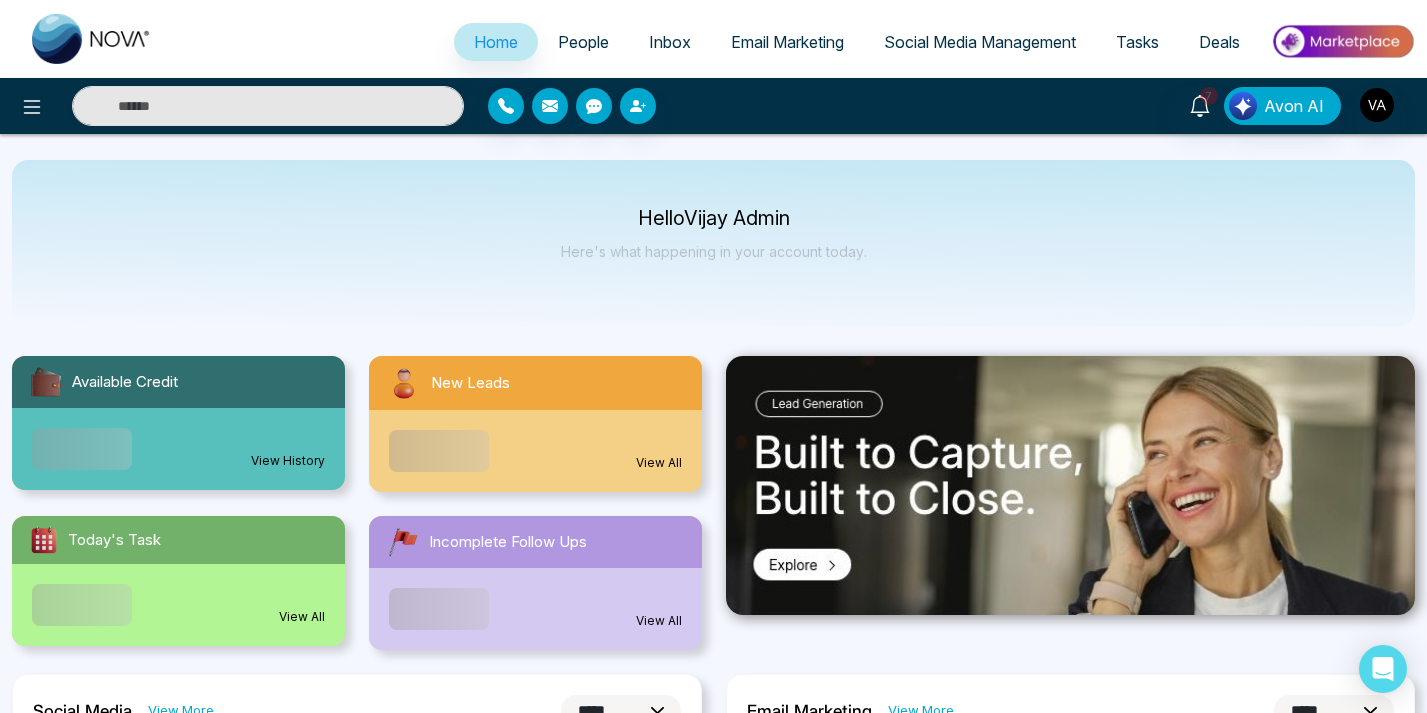 scroll, scrollTop: 0, scrollLeft: 0, axis: both 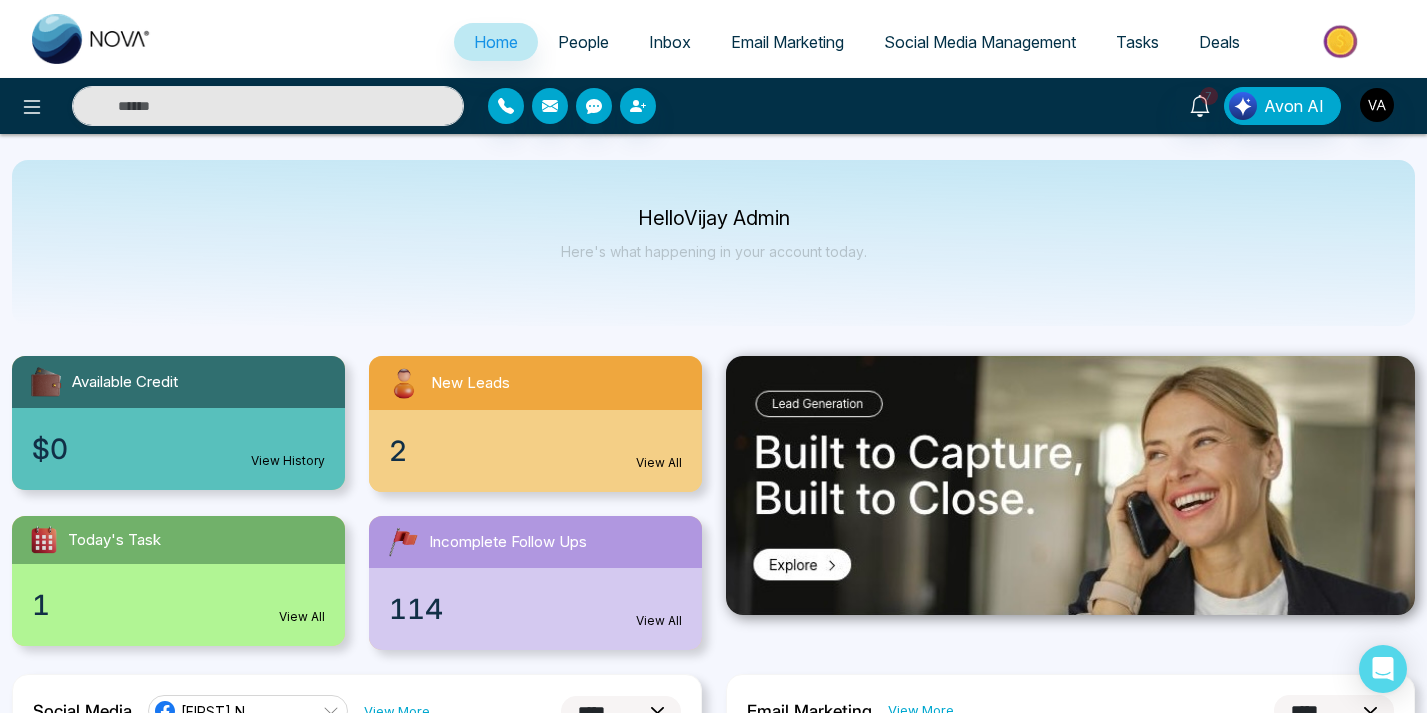 click on "Hello  [FIRST] [ROLE] Here's what happening in your account today." at bounding box center [713, 243] 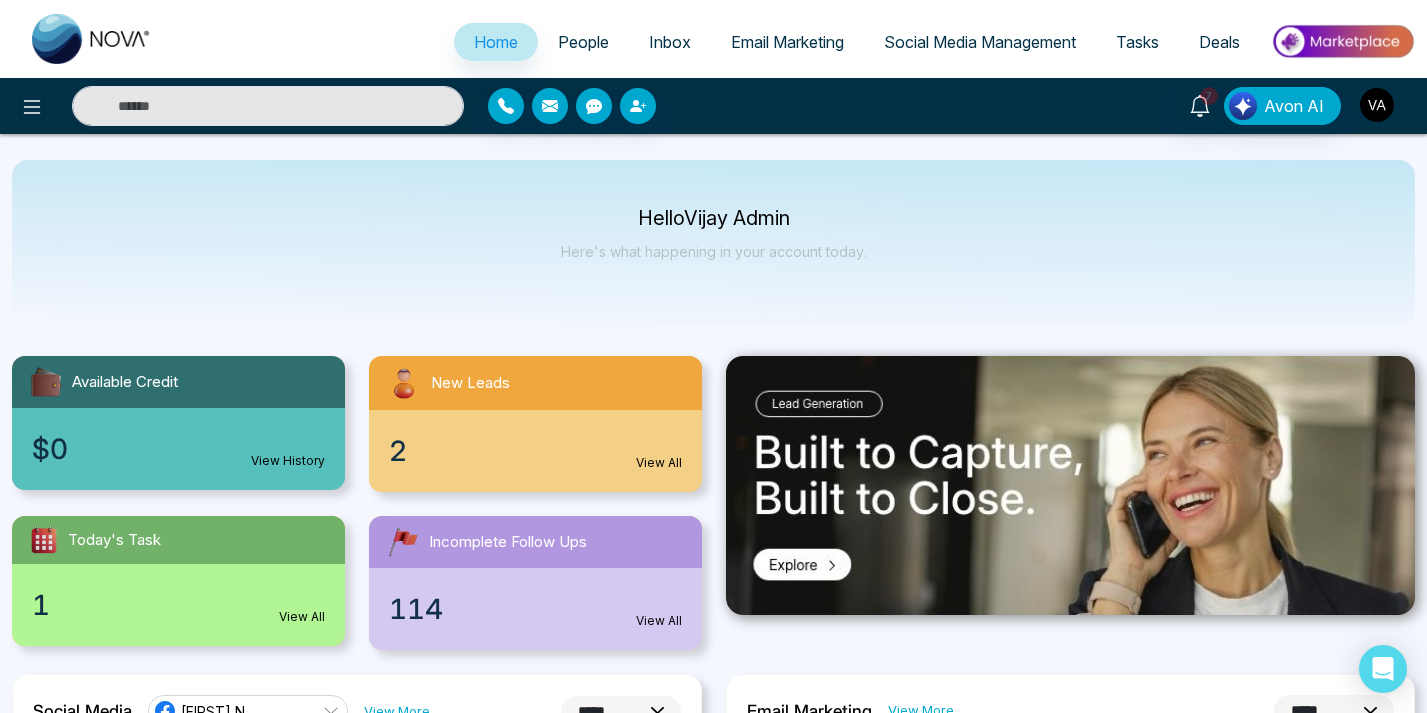 click at bounding box center [1377, 105] 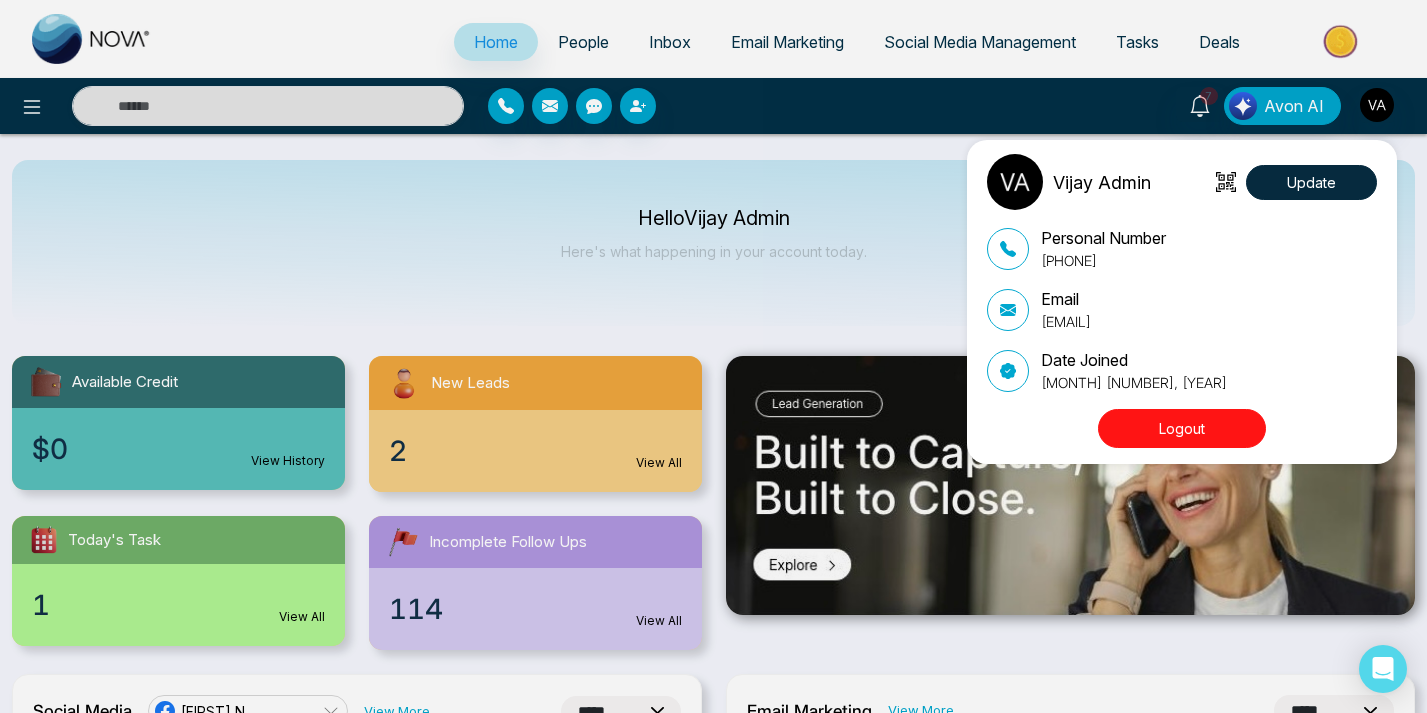 click on "[FIRST] [ROLE] Update Personal Number [PHONE] Email [EMAIL] Date Joined [MONTH] [NUMBER], [YEAR] Logout" at bounding box center (713, 356) 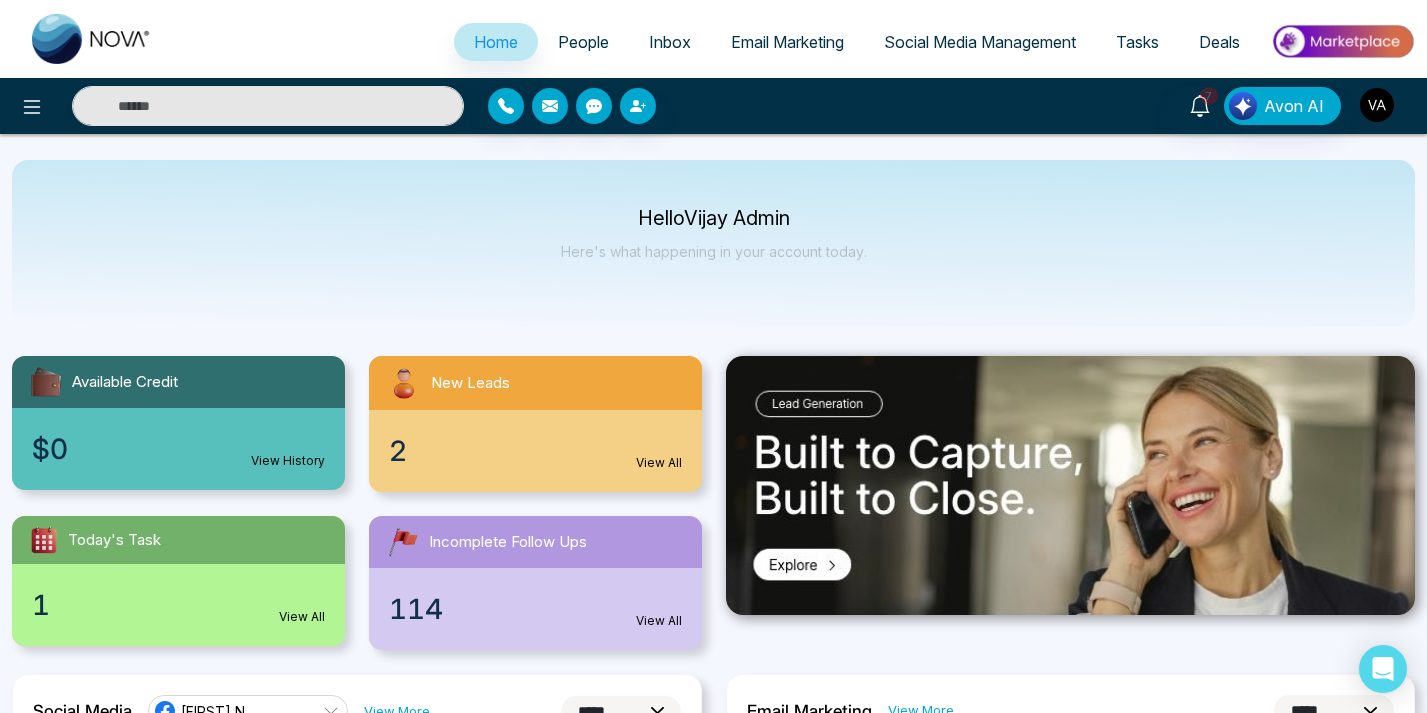 click at bounding box center [1377, 105] 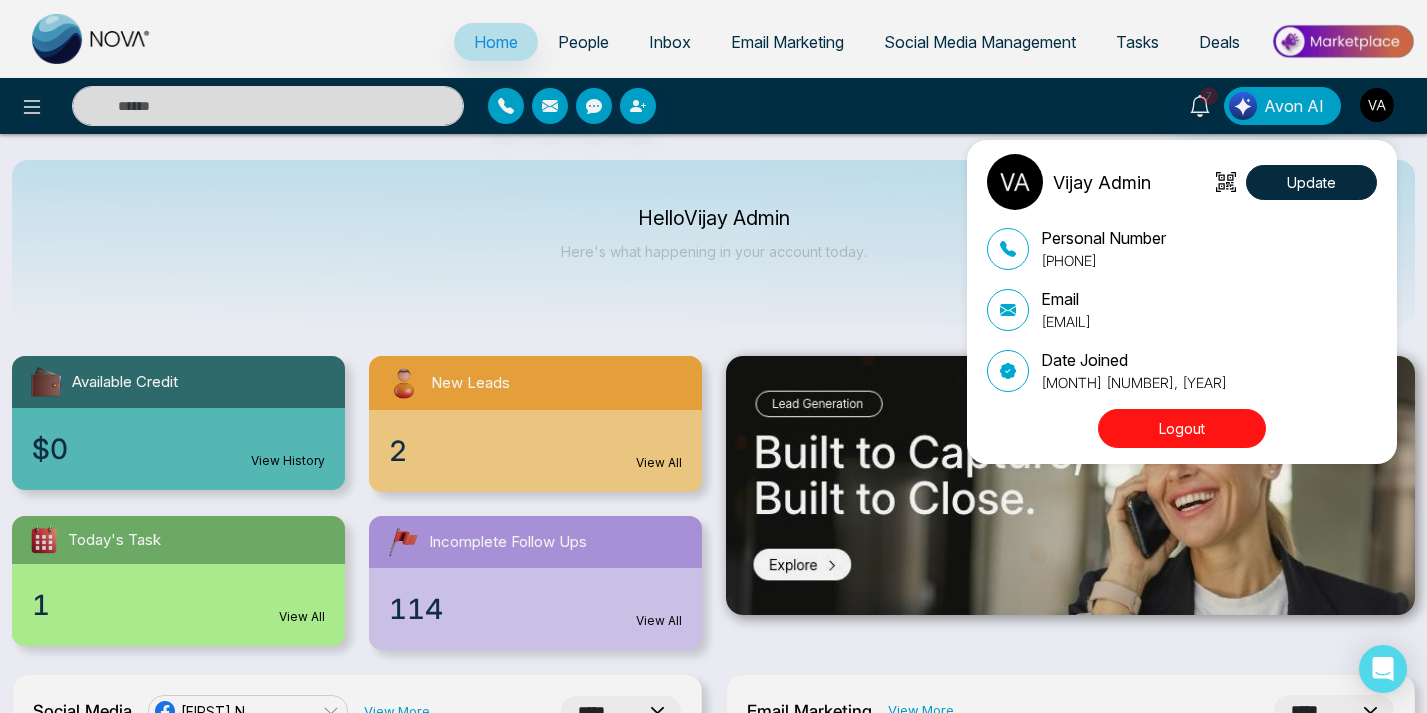 click on "[FIRST] [ROLE] Update Personal Number [PHONE] Email [EMAIL] Date Joined [MONTH] [NUMBER], [YEAR] Logout" at bounding box center [713, 356] 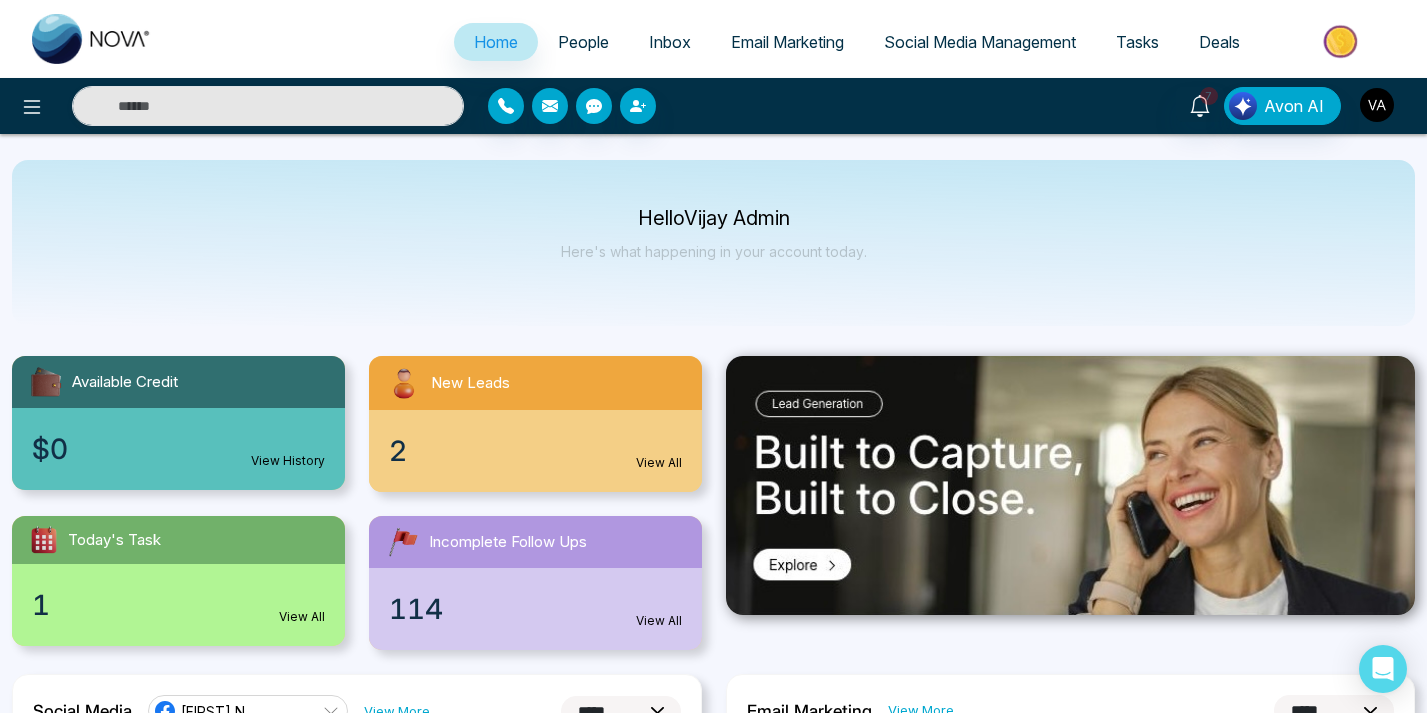 click at bounding box center (1377, 105) 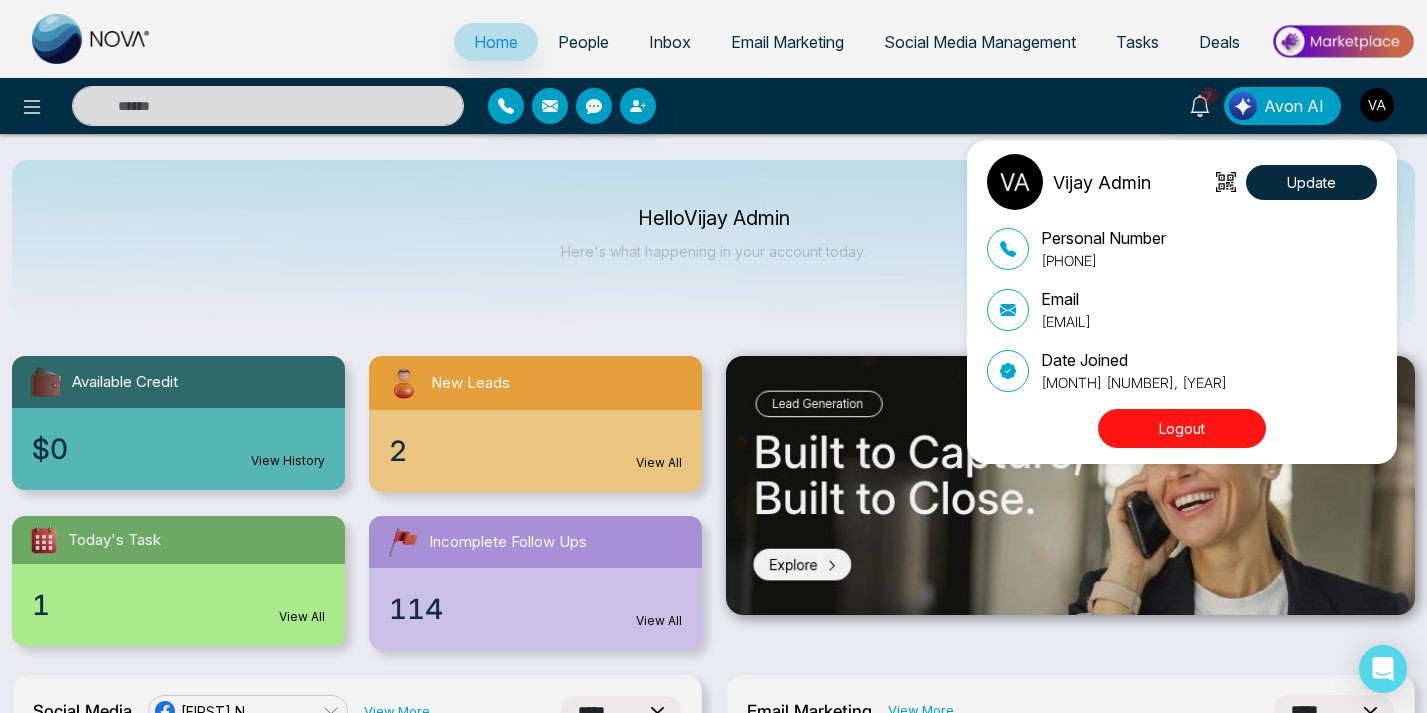 click on "[FIRST] [ROLE] Update Personal Number [PHONE] Email [EMAIL] Date Joined [MONTH] [NUMBER], [YEAR] Logout" at bounding box center (713, 356) 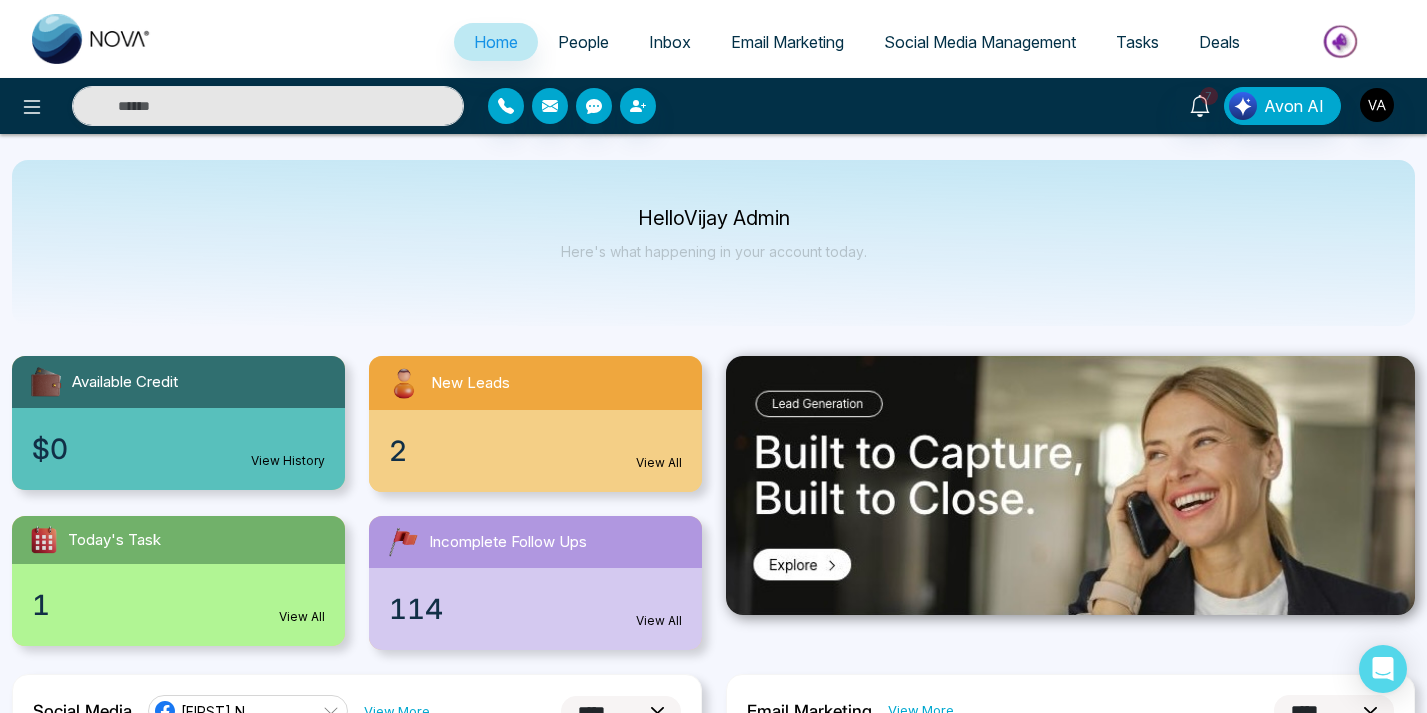 click on "Social Media Management" at bounding box center [980, 42] 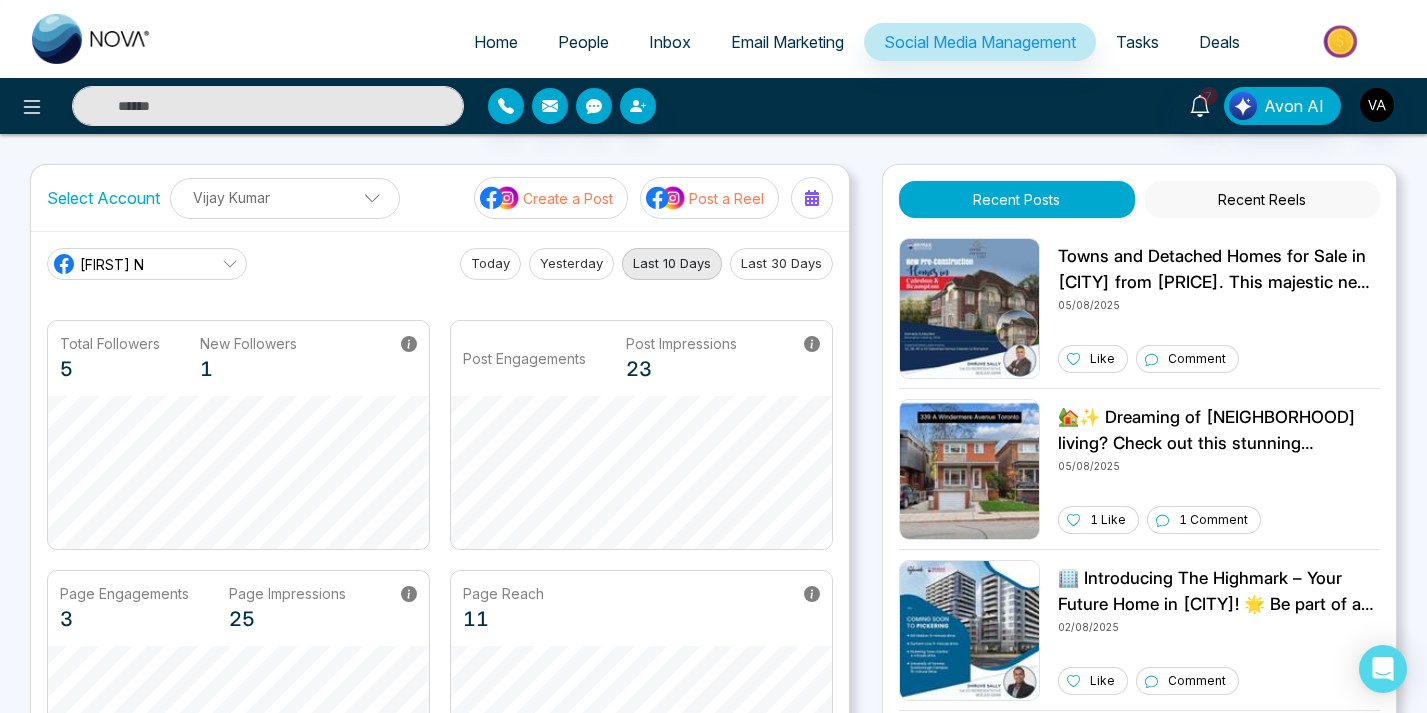 click on "Select Account [FIRST] [LAST]     [FIRST] [LAST]      Add Social Accounts   Create a Post Post a Reel [FIRST] N Today Yesterday Last [NUMBER] Days Last [NUMBER] Days Total Followers [NUMBER] New Followers [NUMBER] Post Engagements Post Impressions [NUMBER] Page Engagements [NUMBER] Page Impressions [NUMBER] Page Reach [NUMBER] Recent Posts Recent Reels [DATE]   Like   Comment 🏡✨ Dreaming of [NEIGHBORHOOD] living? Check out this stunning [NUMBER]-bed, [NUMBER]-bath detached home at [NUMBER] [STREET] [NUMBER] for [PRICE]! Enjoy a beautiful backyard, garage, and unbeatable location just steps from shops & parks. 🌳🚲 DM for details or to book a showing! 🗝️🏠 [DATE]   Like   Comment [DATE]   Like   Comment [NEIGHBORHOOD] [DATE]   Like   Comment [DATE]   Like   Comment [DATE]   Like   Comment 🌷✨ Happy [HOLIDAY]! Let’s celebrate the beauty of spring and the joy of togetherness. Enjoy the long weekend! 🎉🇨🇦 [DATE]   Like   Comment [DATE]   Like   Comment [DATE]   Like   Comment [FIRST] [DATE]   Like   Comment" at bounding box center [713, 524] 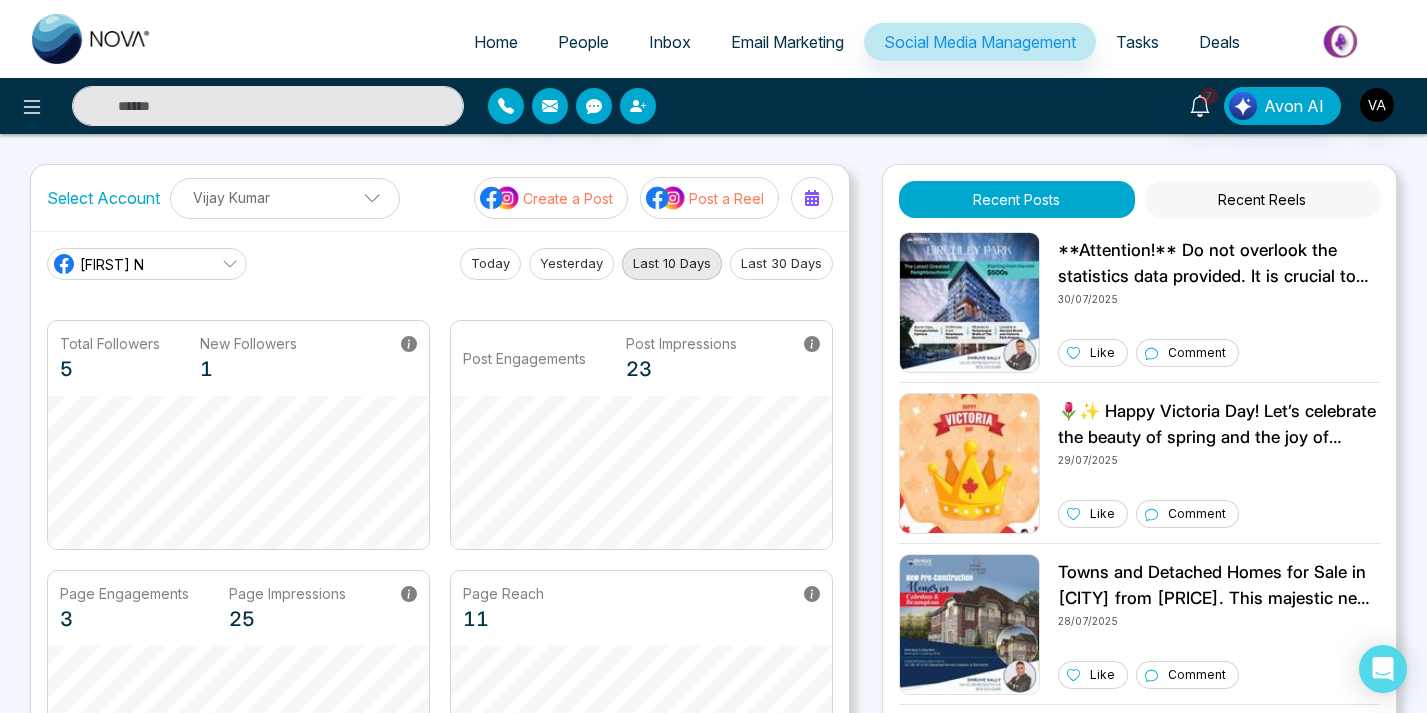 scroll, scrollTop: 0, scrollLeft: 0, axis: both 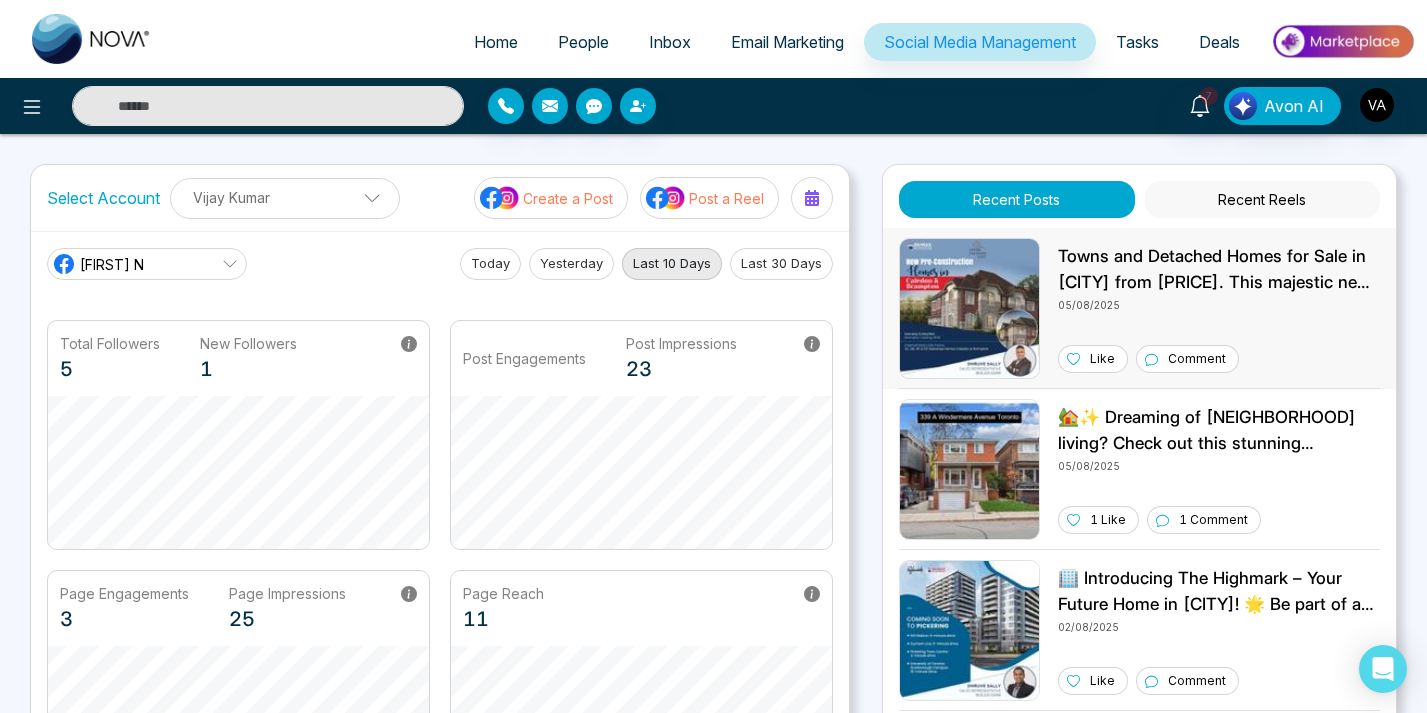 click on "Towns and Detached Homes for Sale in [CITY] from [PRICE]. This majestic new community sits upon the greenest of valleys at the intersection of [STREET] Road and [STREET] Drive in the prestigious town of [CITY] East.
EXCLUSIVE INCENTIVES*
• [PRICE] IN FREE UPGRADES AT OUR DESIGN STUDIO
• [NUMBER] FREE APPLIANCES
+
DEPOSIT STRUCTURE*
[NUMBER]' Rear Lane Singles
[PRICE] with Agreement
[PRICE] in [NUMBER] days
[PRICE] in [NUMBER] days
[PRICE] in [NUMBER] days
[NUMBER]' / [NUMBER]' / [NUMBER]' Singles
[PRICE] with Agreement
[PRICE] in [NUMBER] days
[PRICE] in [NUMBER] days
[PRICE] in [NUMBER] days
💫Surrounded by every amenity such as Schools, Outdoors, Restaurants and Dining
#[CITY]east #[CITY] #singles #towns #[CITY]east #preconstruction #furninshed #remaxmillennium #gtarealtor" at bounding box center (1219, 269) 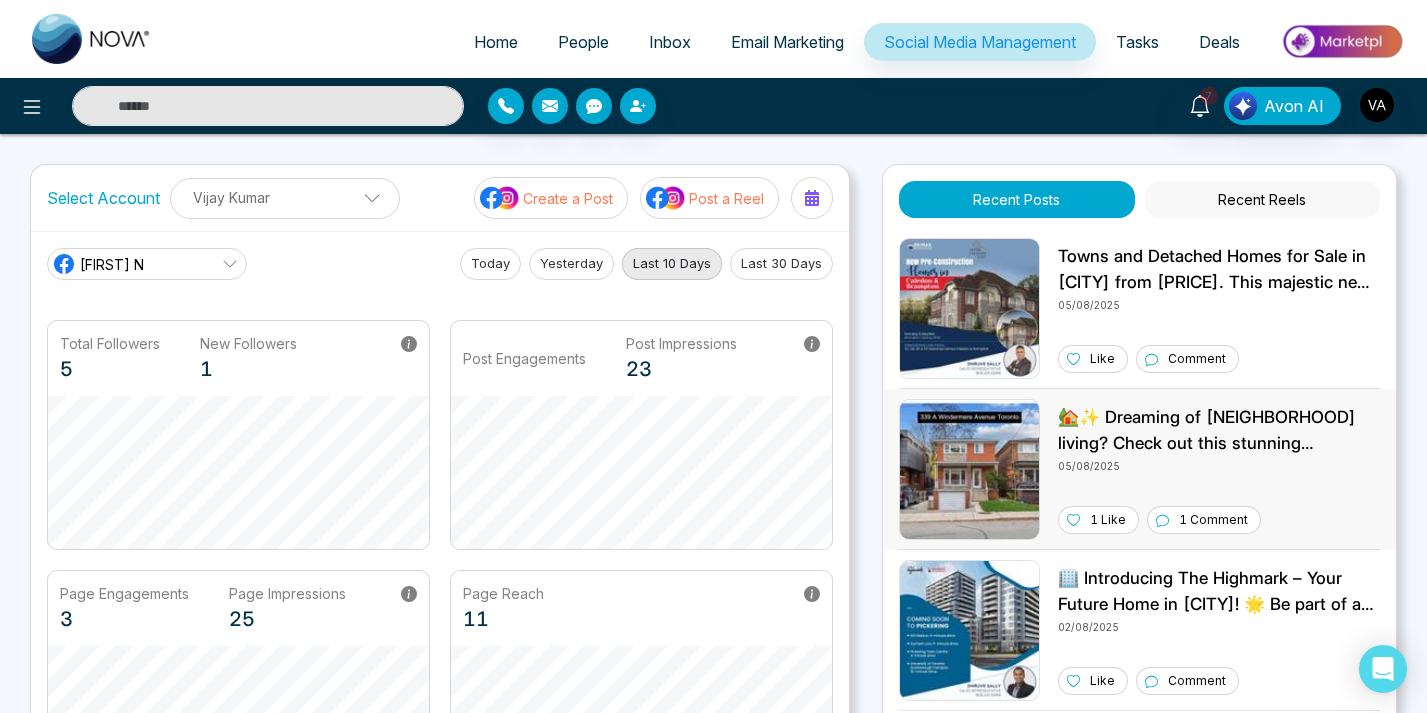 click on "🏡✨ Dreaming of [NEIGHBORHOOD] living? Check out this stunning [NUMBER]-bed, [NUMBER]-bath detached home at [NUMBER] [STREET] [NUMBER] for [PRICE]! Enjoy a beautiful backyard, garage, and unbeatable location just steps from shops & parks. 🌳🚲 DM for details or to book a showing! 🗝️🏠" at bounding box center (1219, 430) 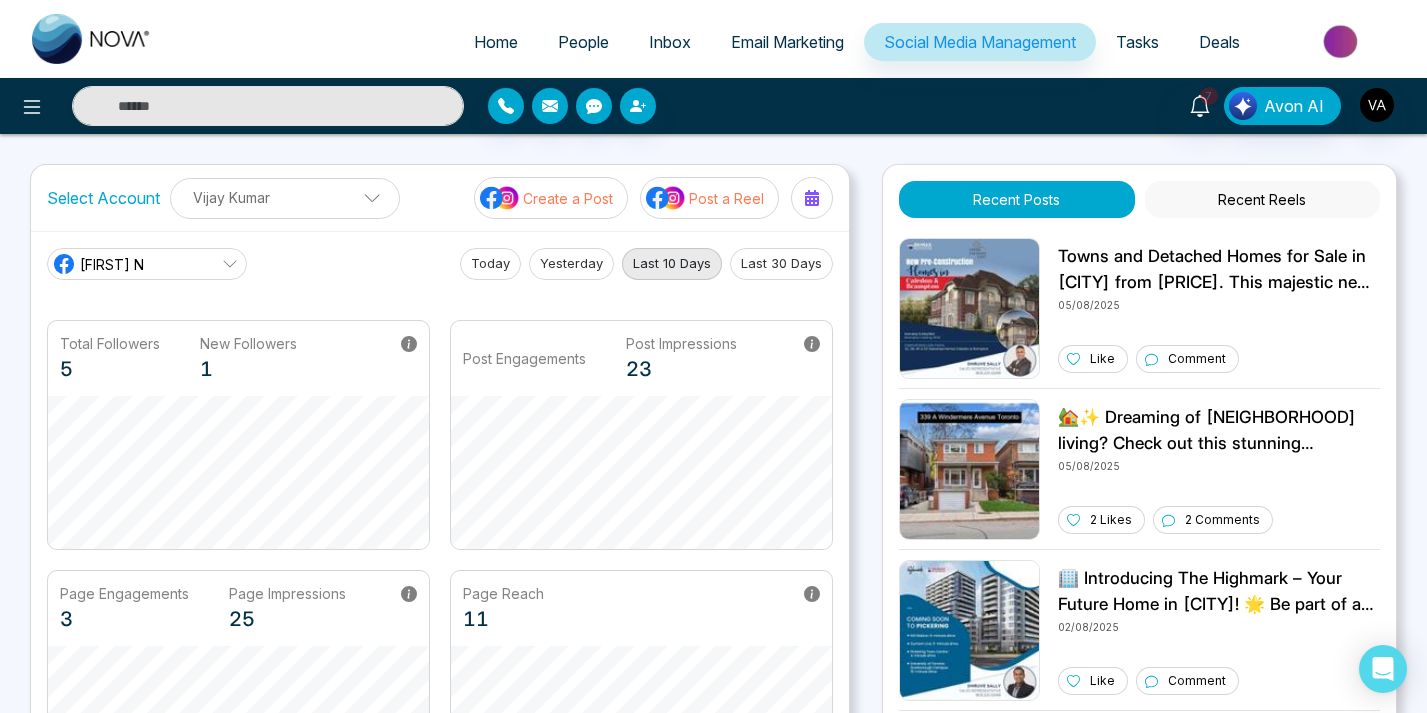 click on "[NUMBER] [COMPANY]" at bounding box center (1129, 106) 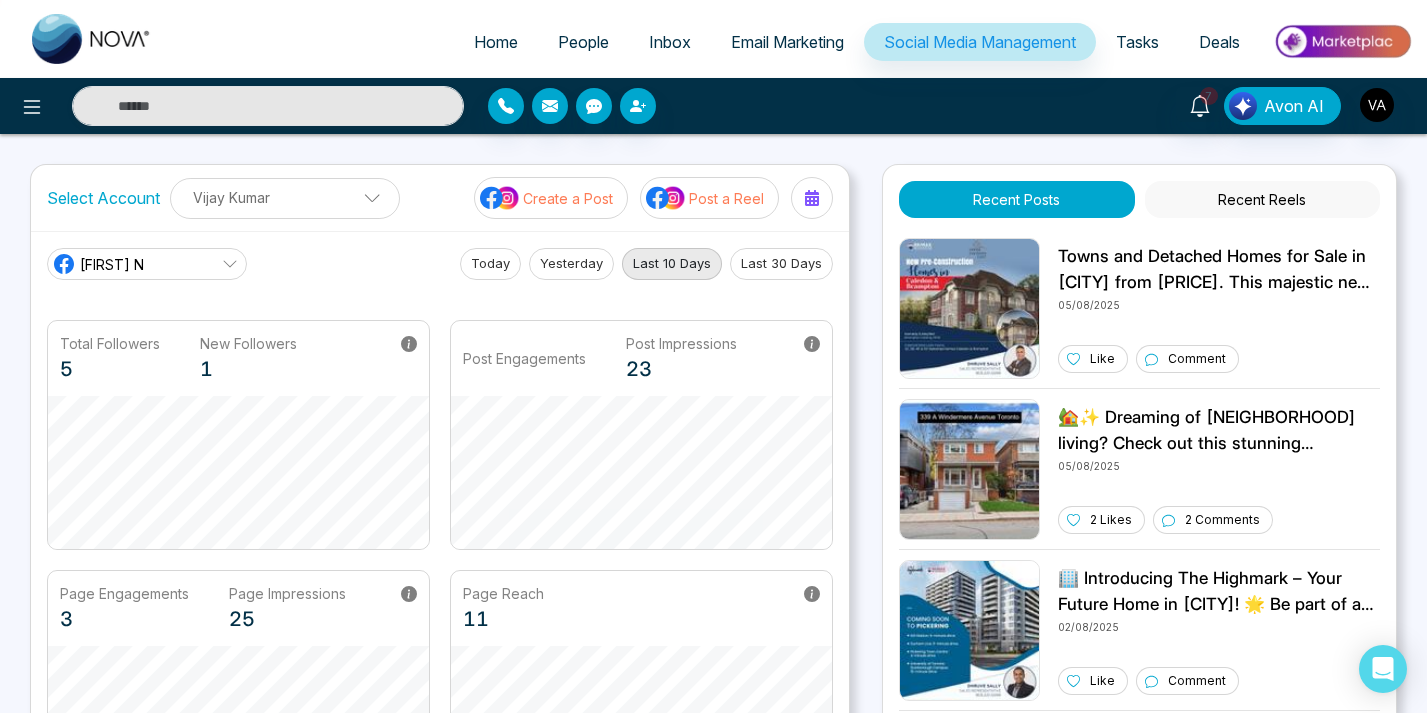 click on "[NUMBER] [COMPANY]" at bounding box center (1129, 106) 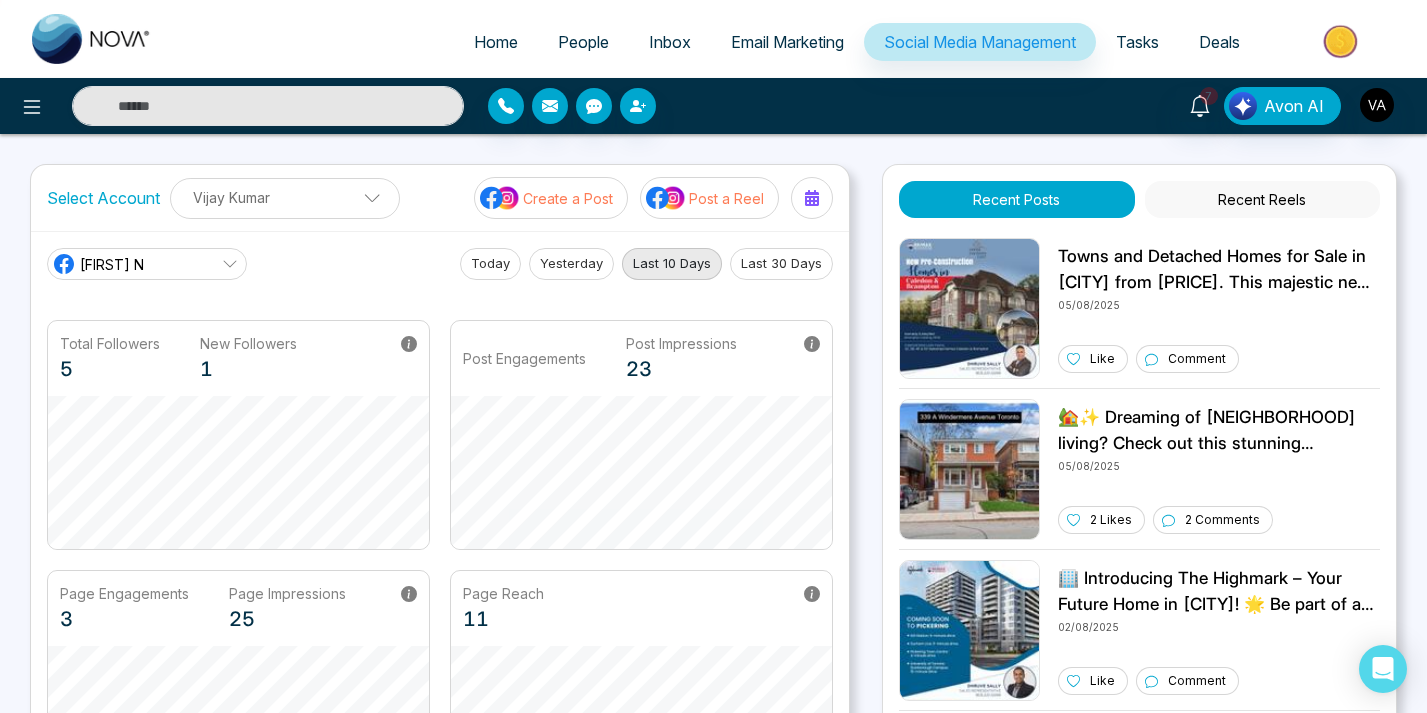 click on "[NUMBER] [COMPANY]" at bounding box center (1129, 106) 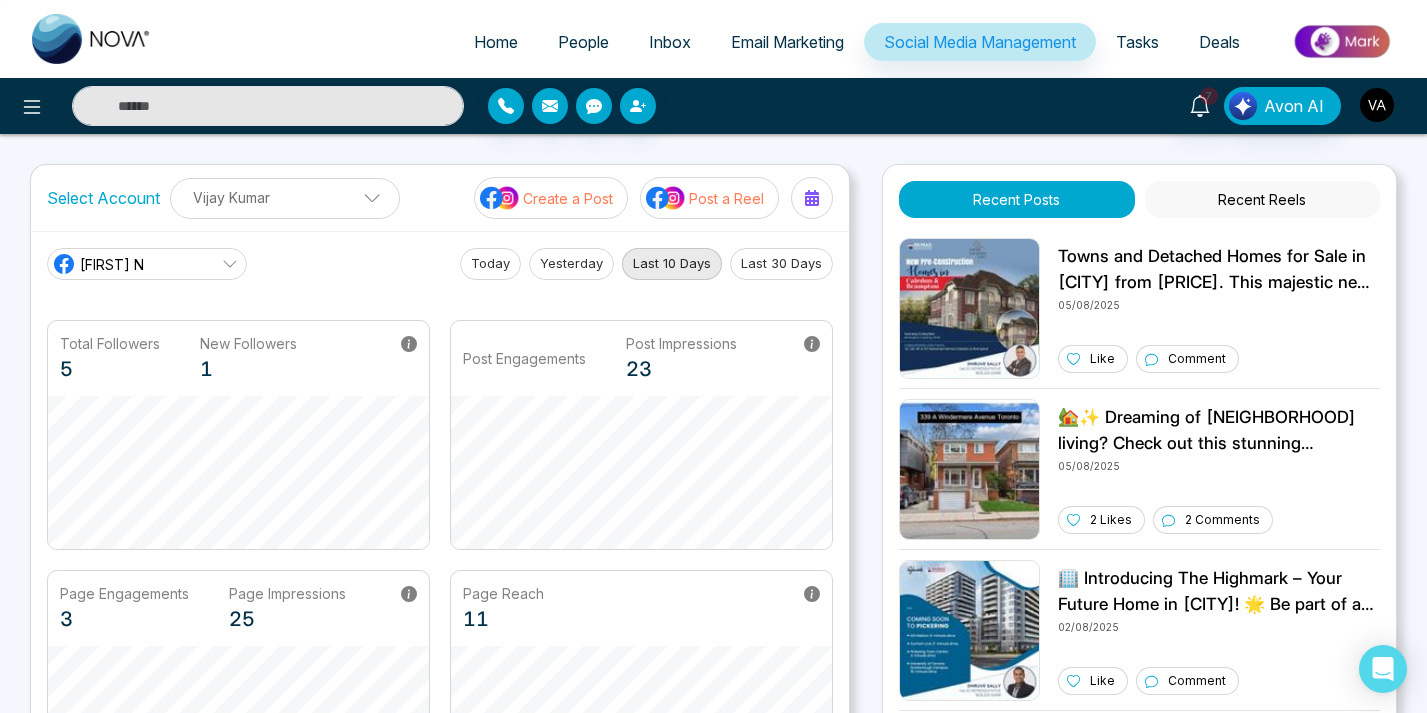 click at bounding box center (1377, 105) 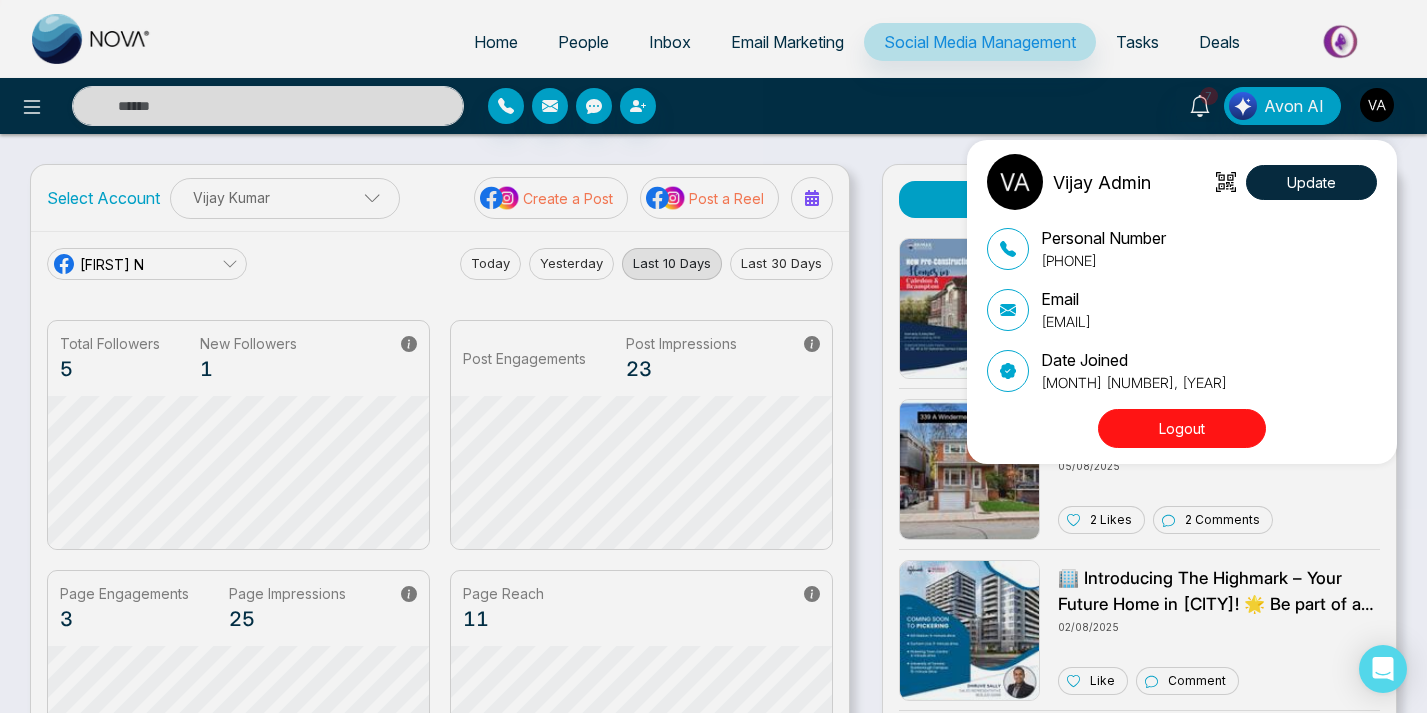 click on "[FIRST] [ROLE] Update Personal Number [PHONE] Email [EMAIL] Date Joined [MONTH] [NUMBER], [YEAR] Logout" at bounding box center [713, 356] 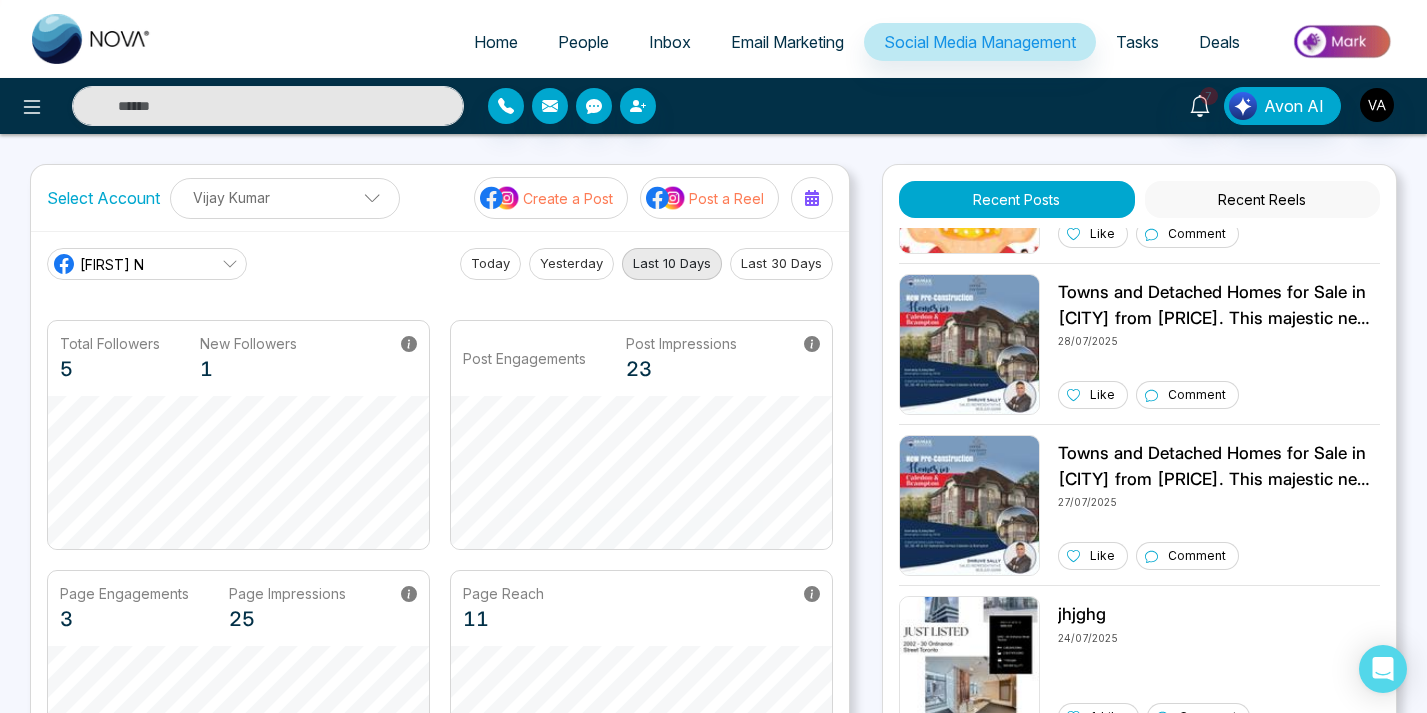 scroll, scrollTop: 545, scrollLeft: 0, axis: vertical 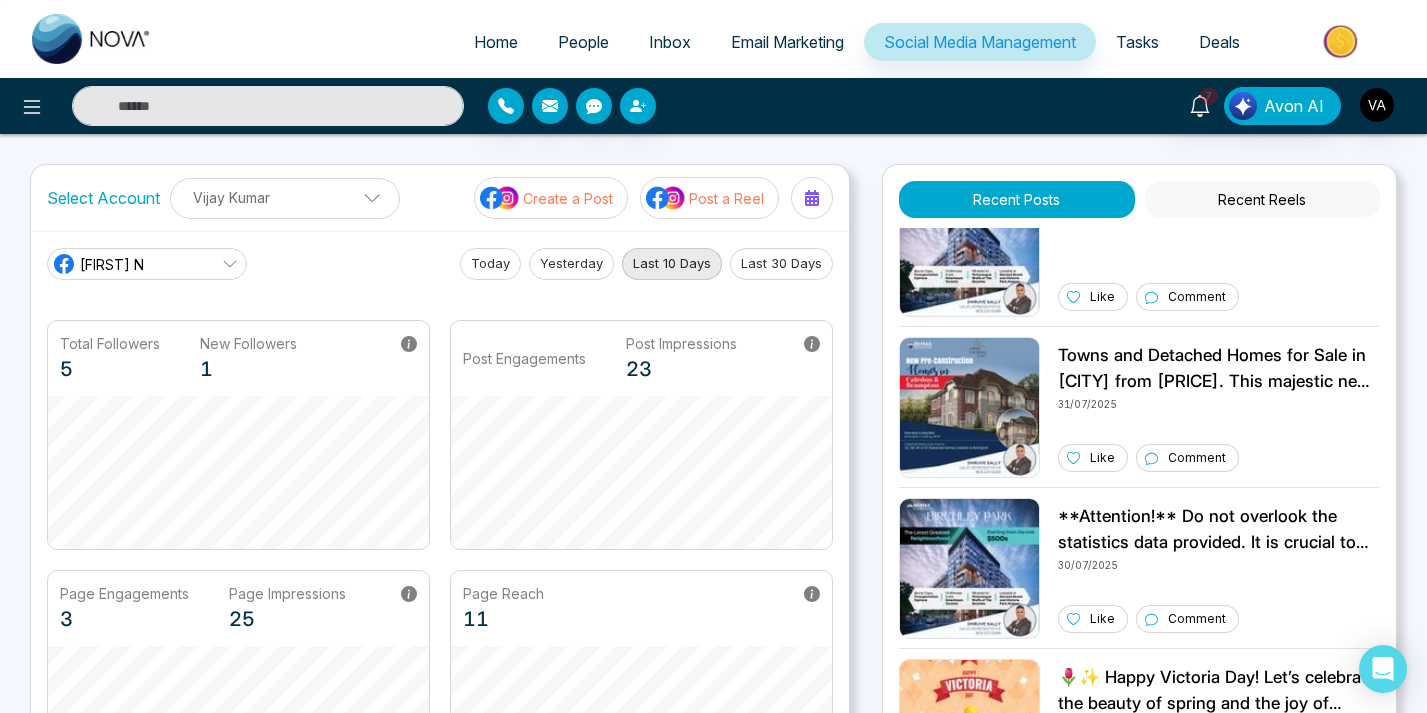 click on "[FIRST] [LAST]      Add Social Accounts" at bounding box center (285, 215) 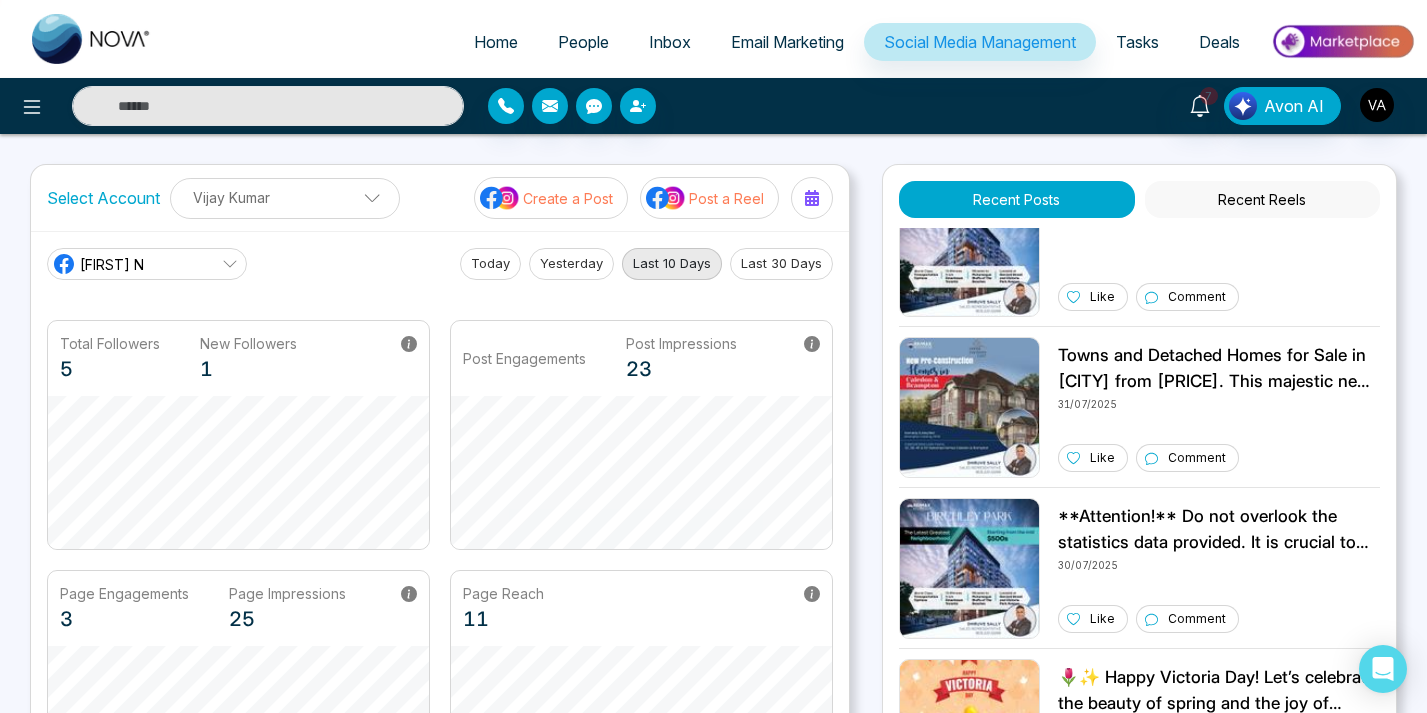 click on "Vijay Kumar" at bounding box center [285, 197] 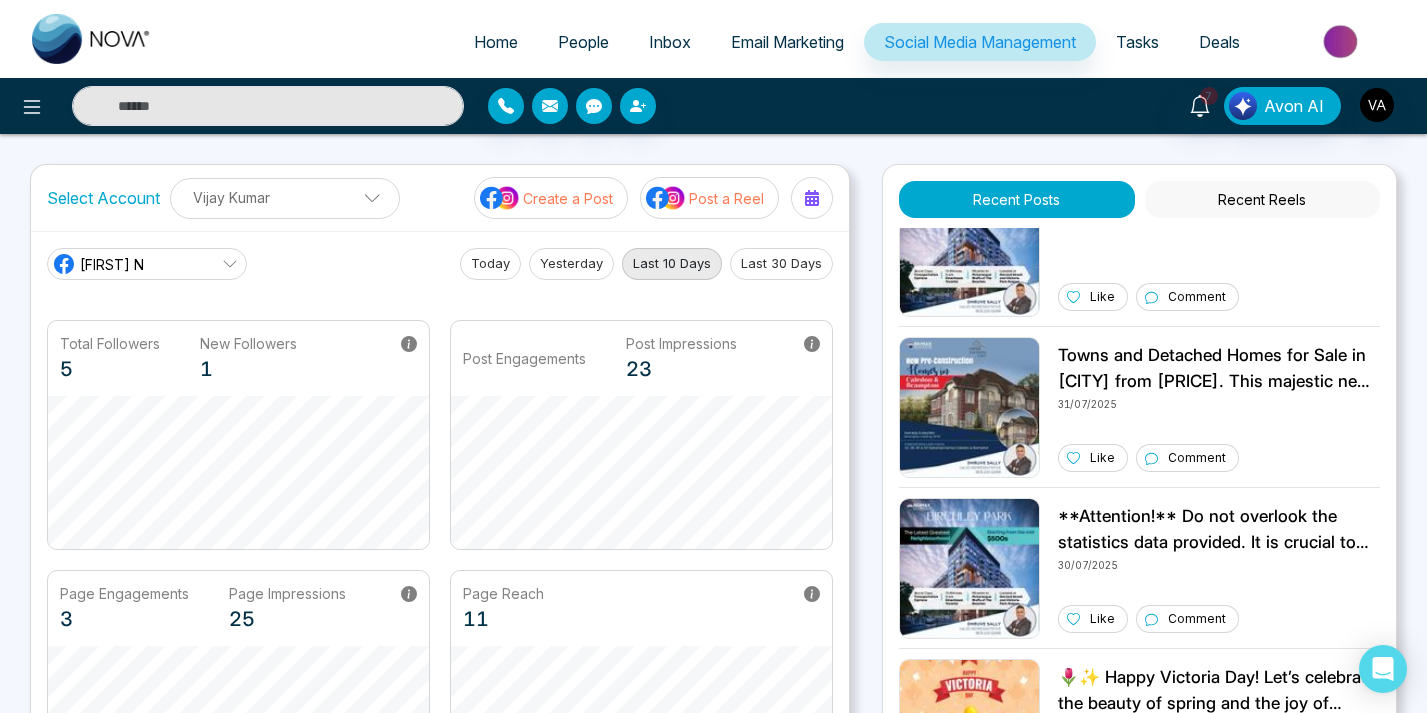 click on "Select Account [FIRST] [LAST]     Add Social Accounts   Create a Post Post a Reel" at bounding box center (440, 198) 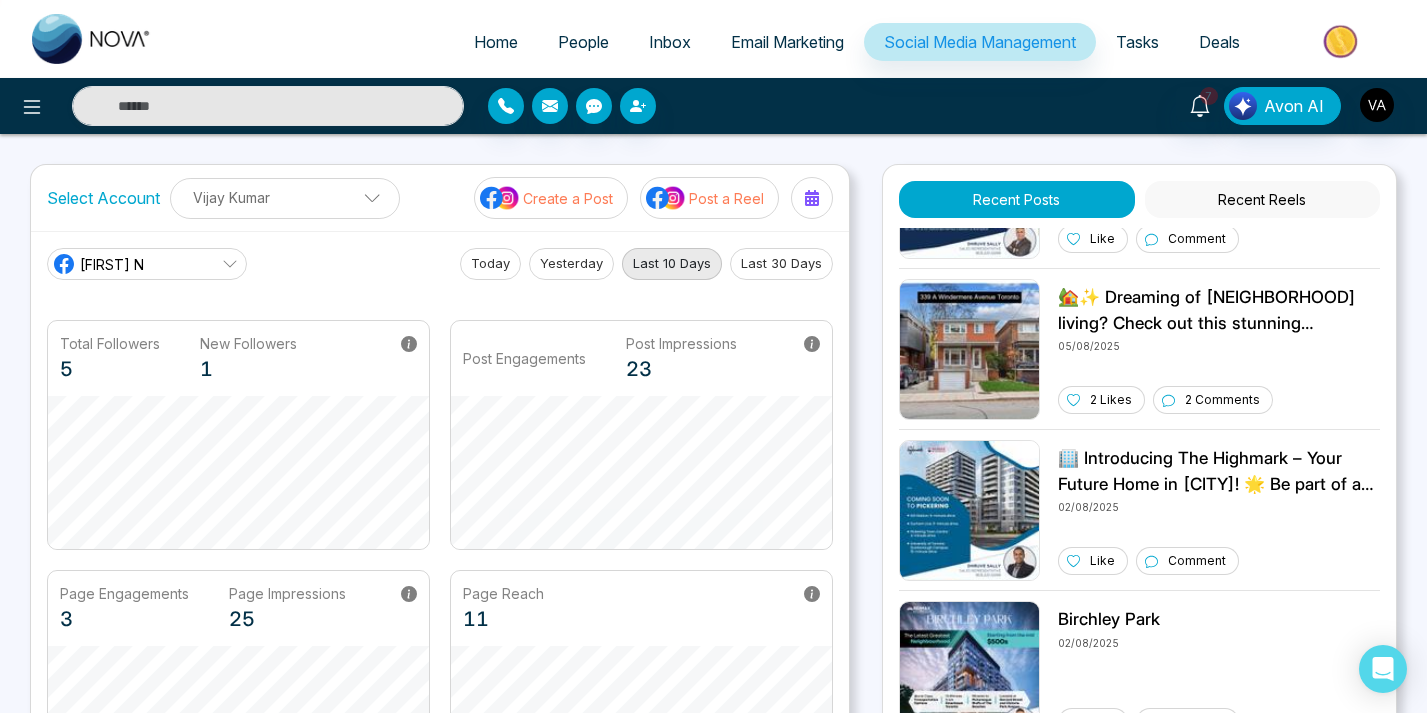 scroll, scrollTop: 0, scrollLeft: 0, axis: both 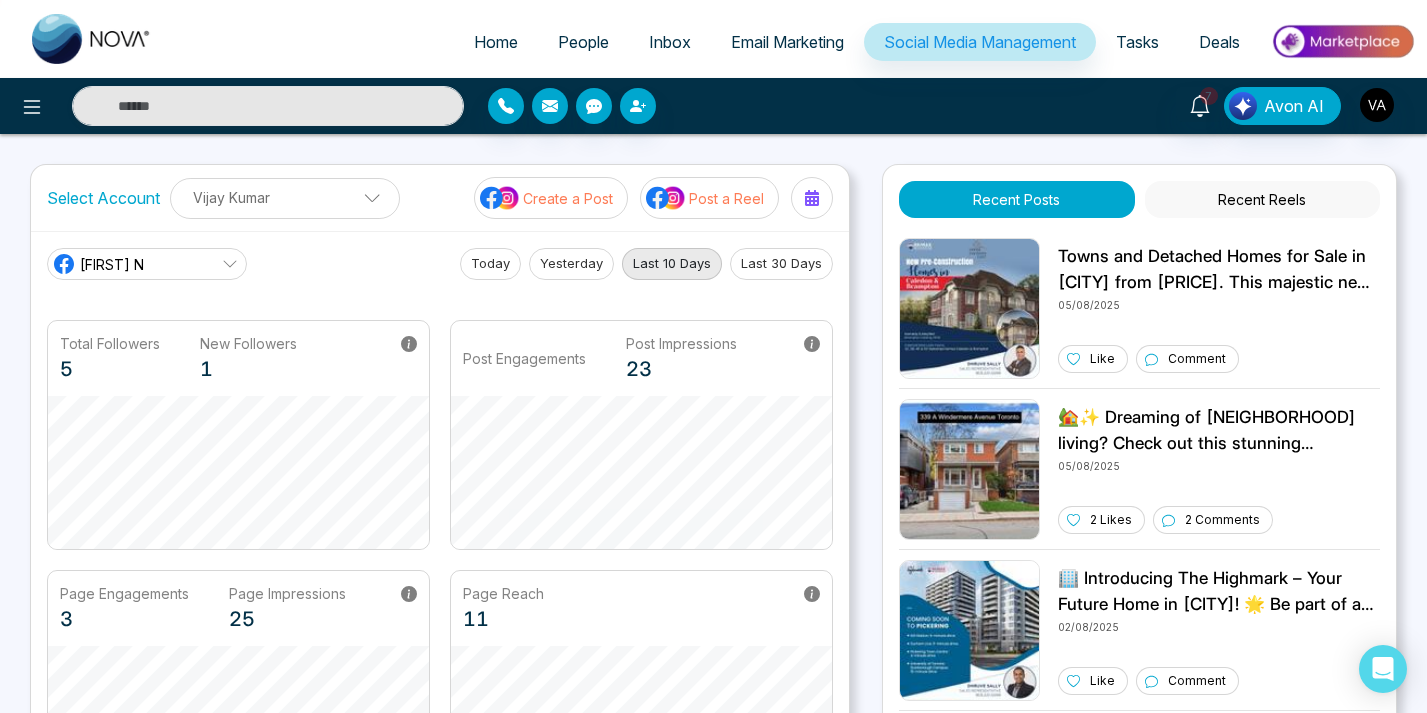 click on "[NUMBER] [COMPANY]" at bounding box center [1129, 106] 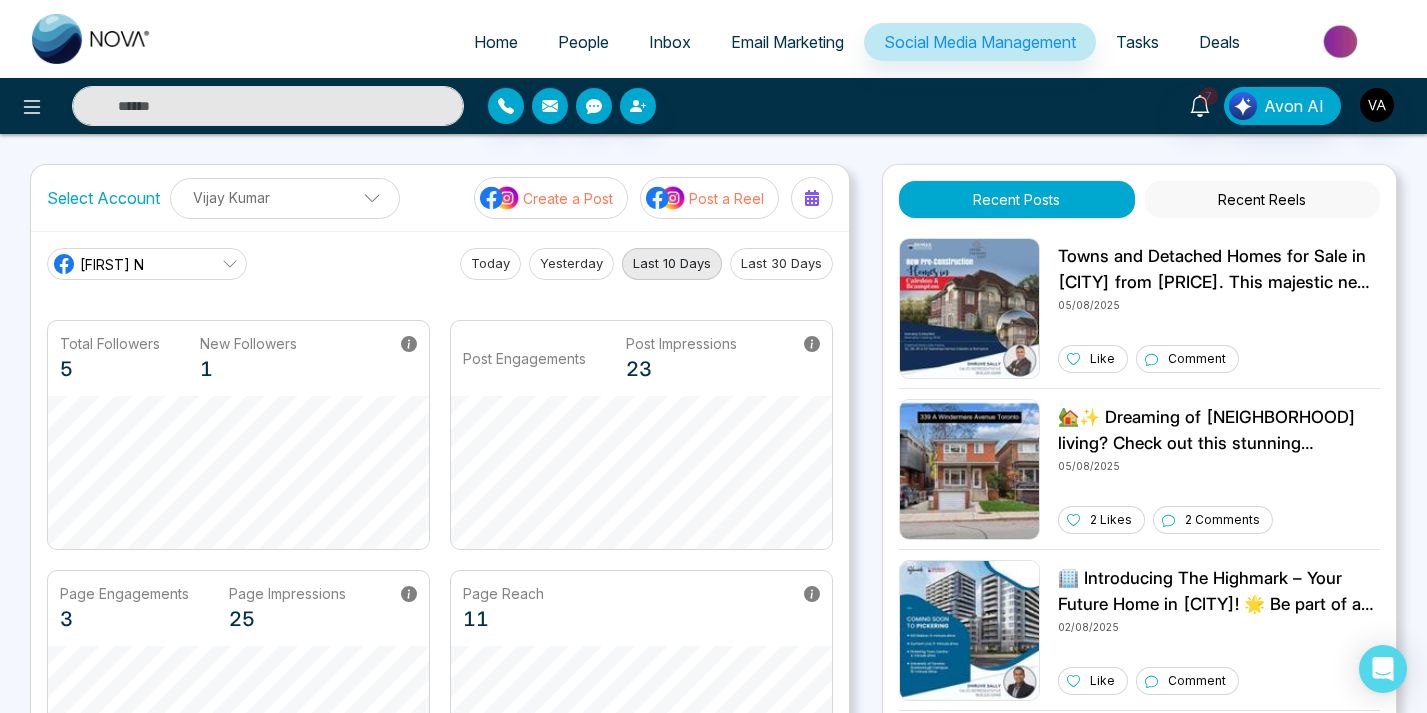 click on "[NUMBER] [COMPANY]" at bounding box center (1129, 106) 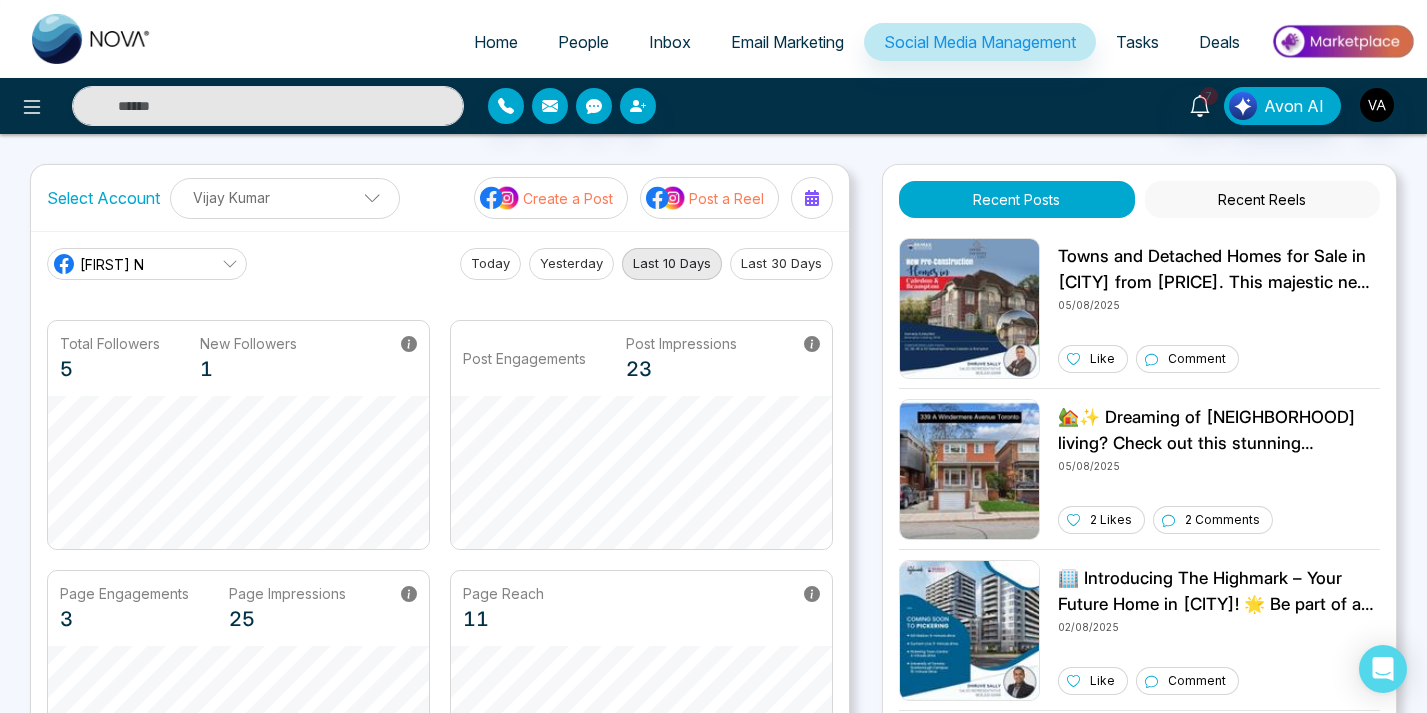 click on "[NUMBER] [COMPANY]" at bounding box center [1129, 106] 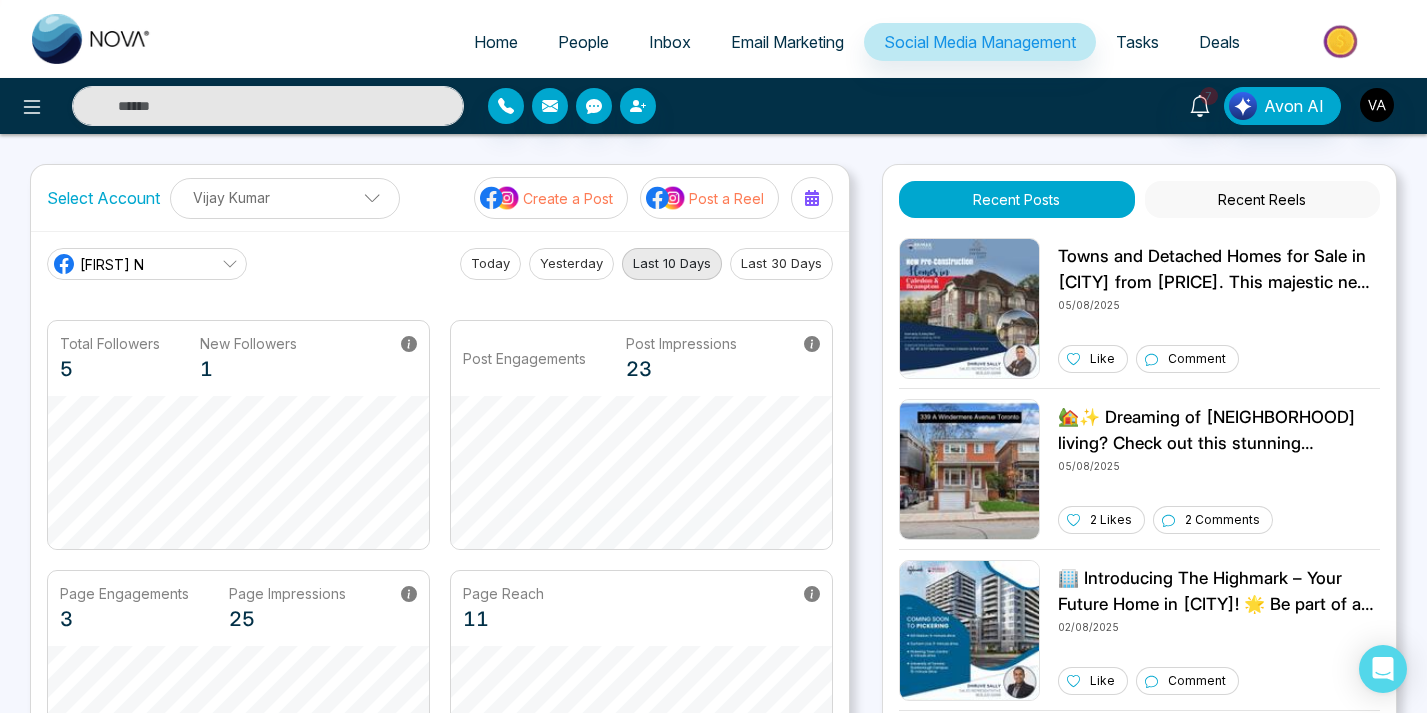 click on "[NUMBER] [COMPANY]" at bounding box center (713, 106) 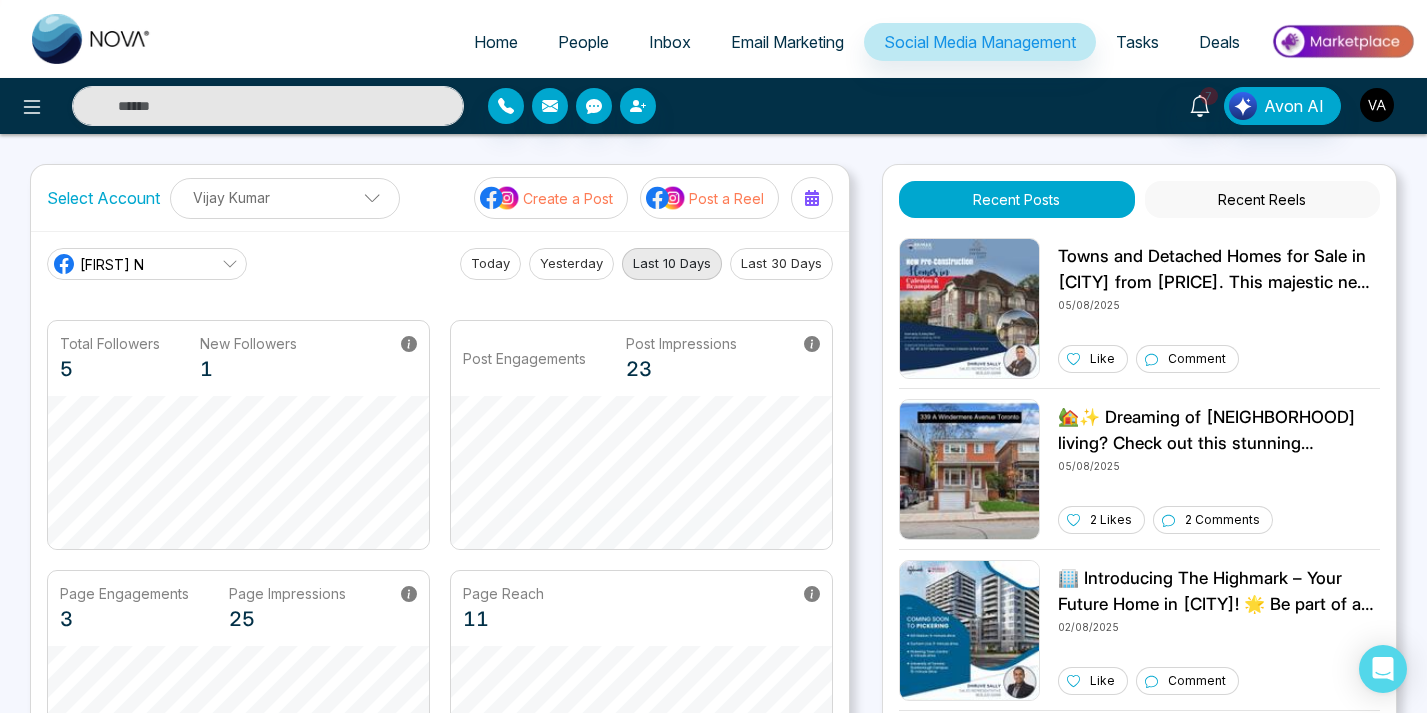 click at bounding box center [1377, 105] 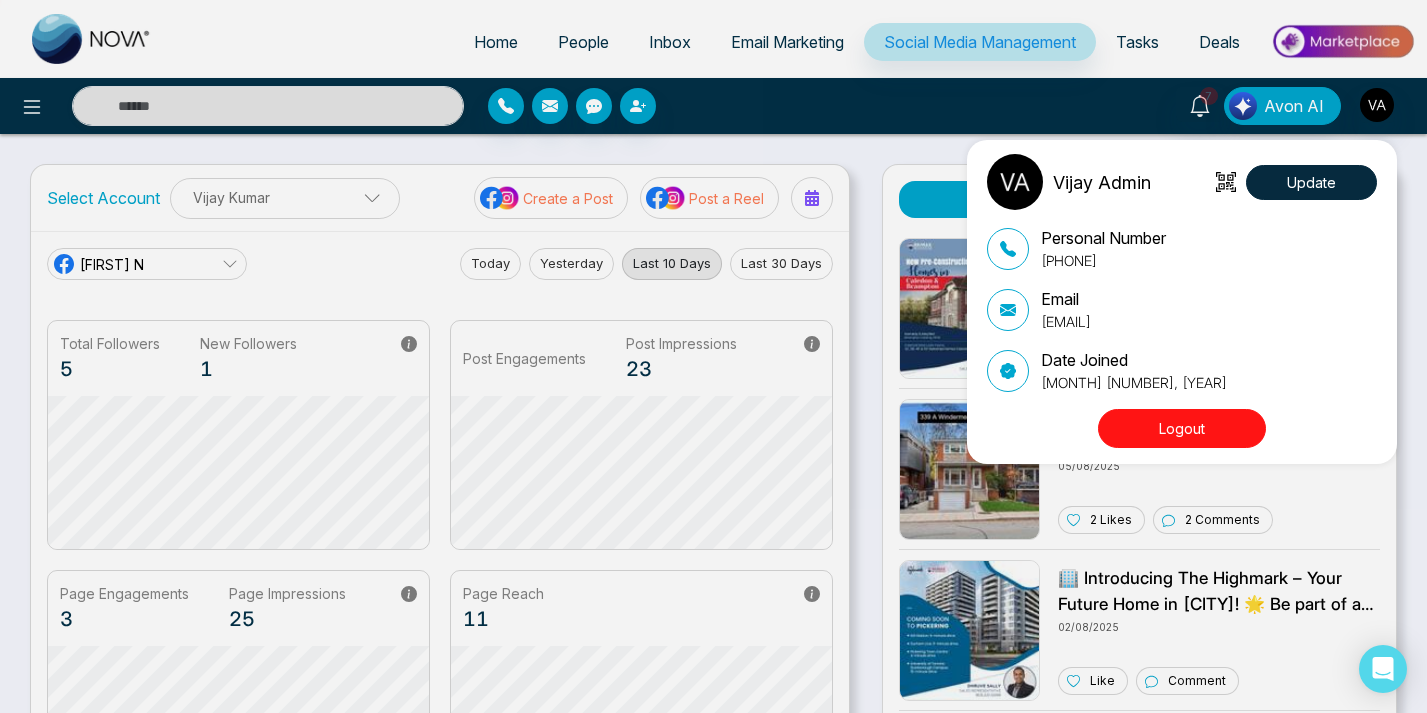 click on "[FIRST] [ROLE] Update Personal Number [PHONE] Email [EMAIL] Date Joined [MONTH] [NUMBER], [YEAR] Logout" at bounding box center [713, 356] 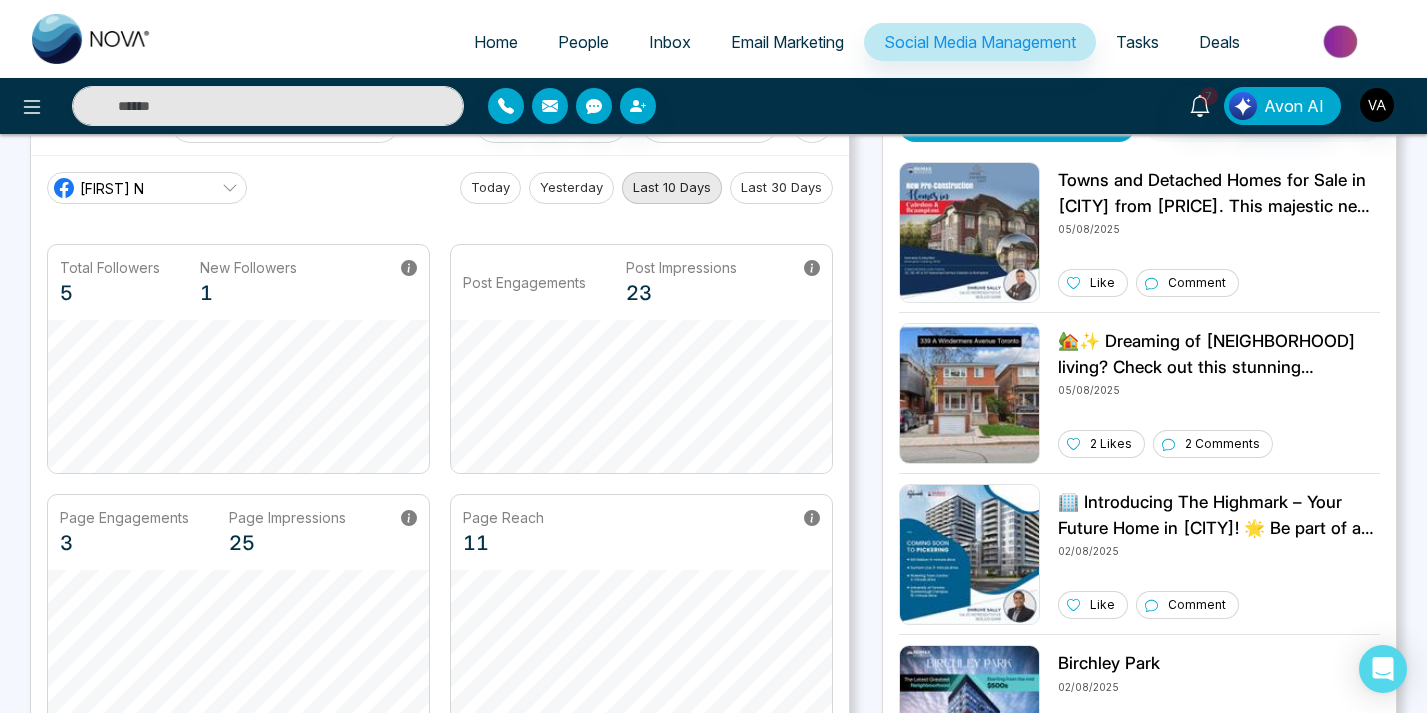scroll, scrollTop: 0, scrollLeft: 0, axis: both 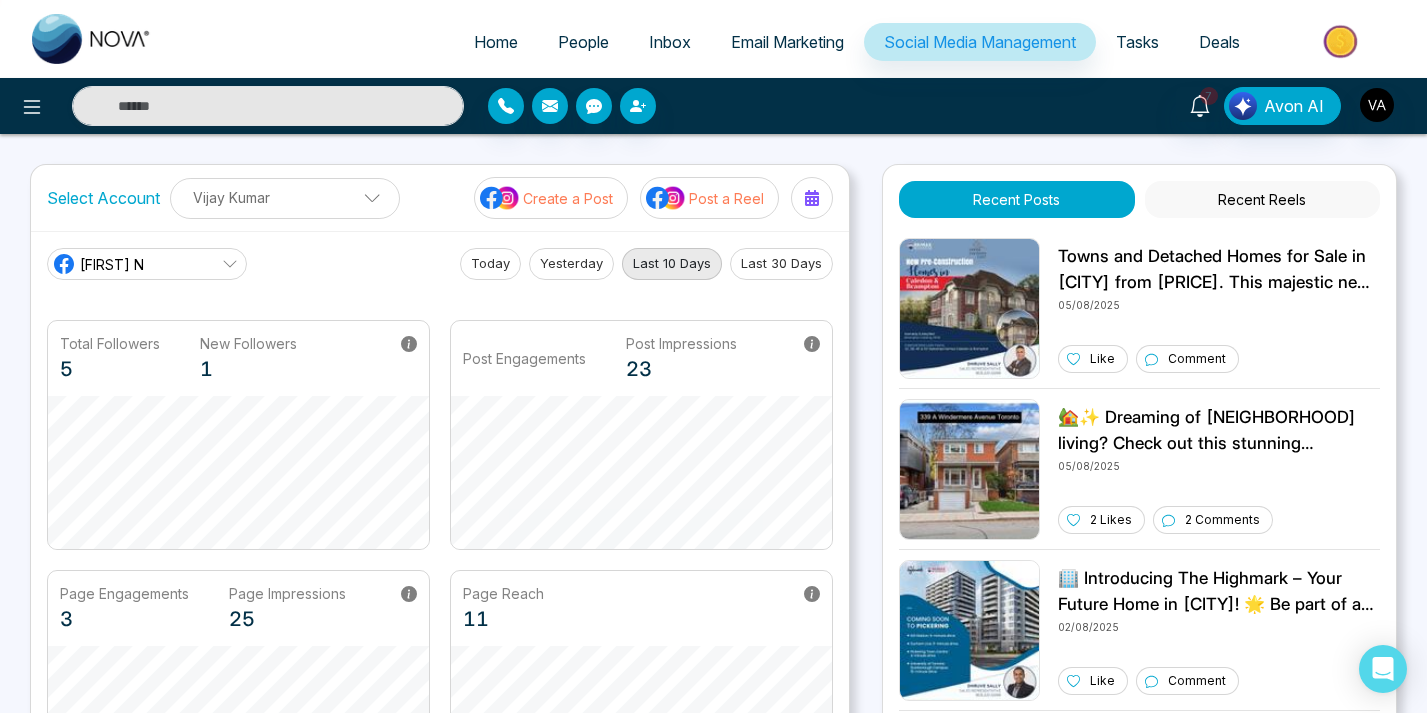 click on "[NUMBER] [COMPANY]" at bounding box center [1129, 106] 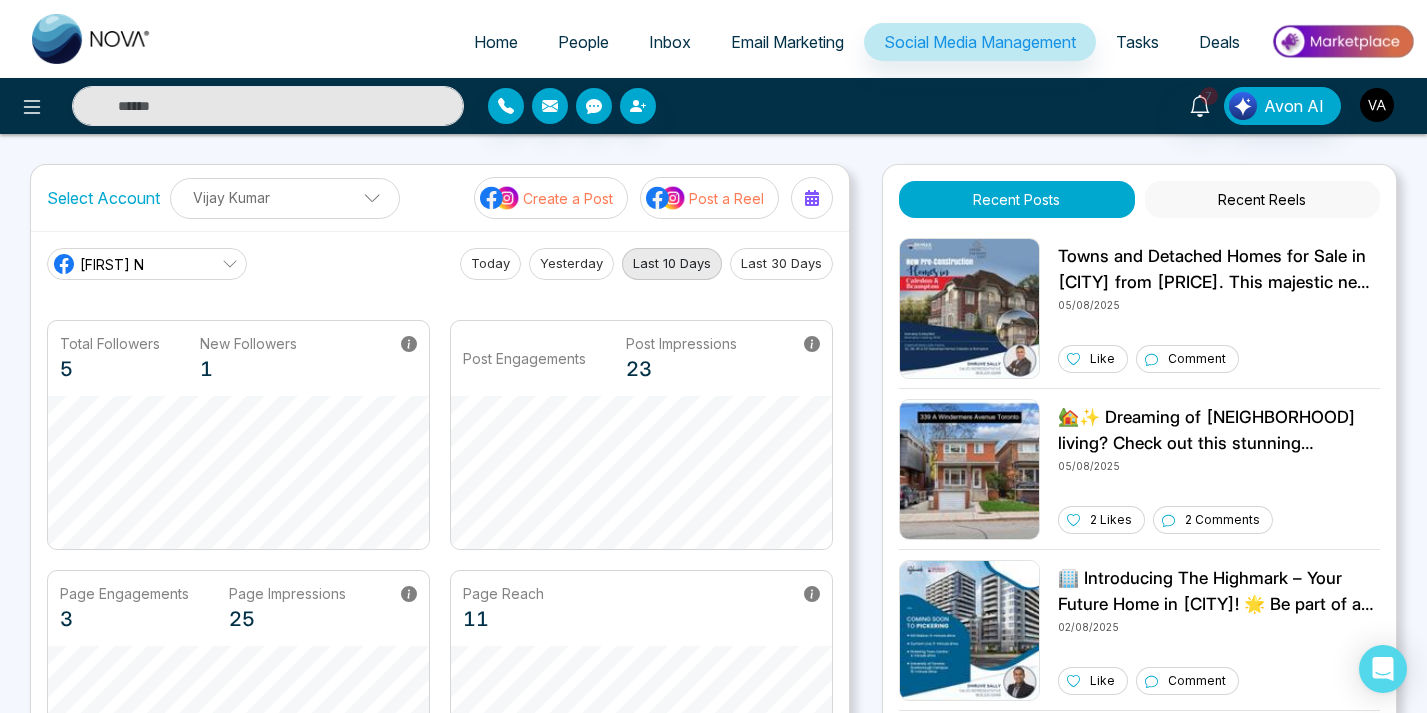 click at bounding box center (1377, 105) 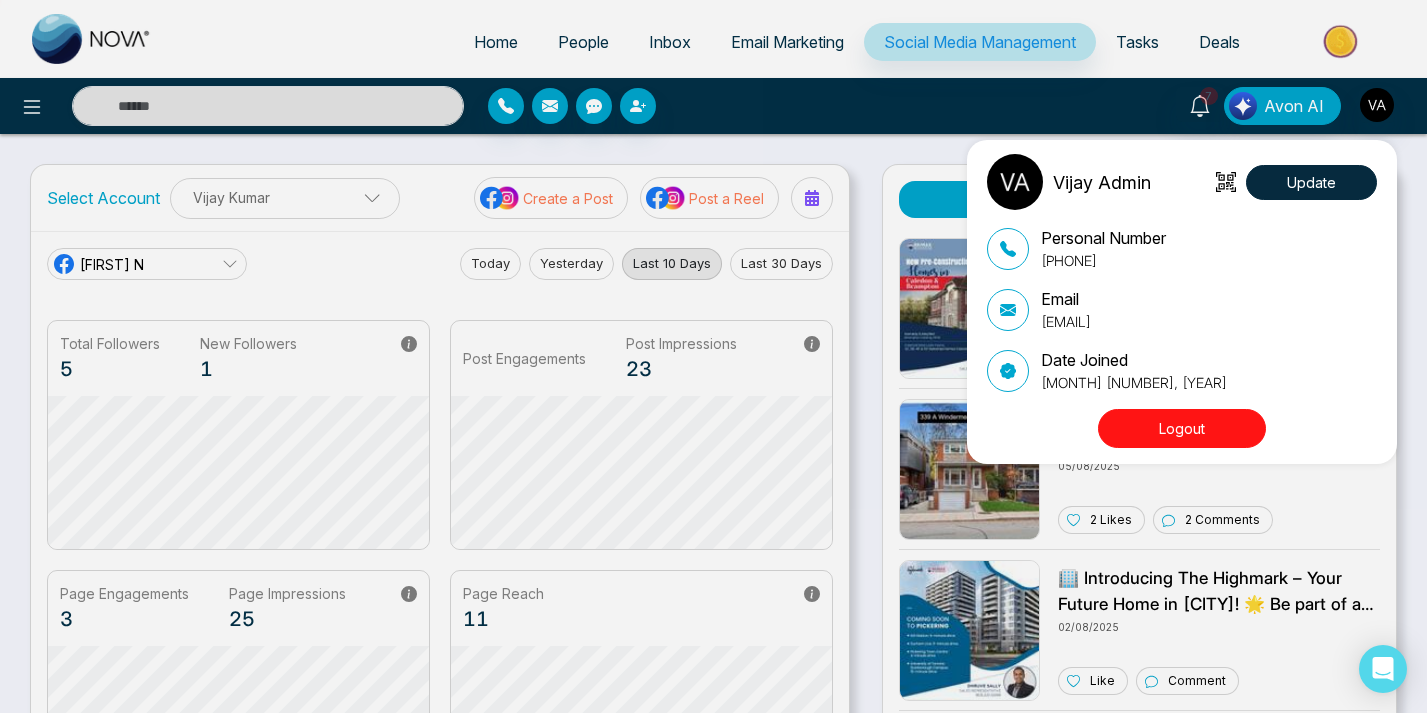 click on "Logout" at bounding box center (1182, 428) 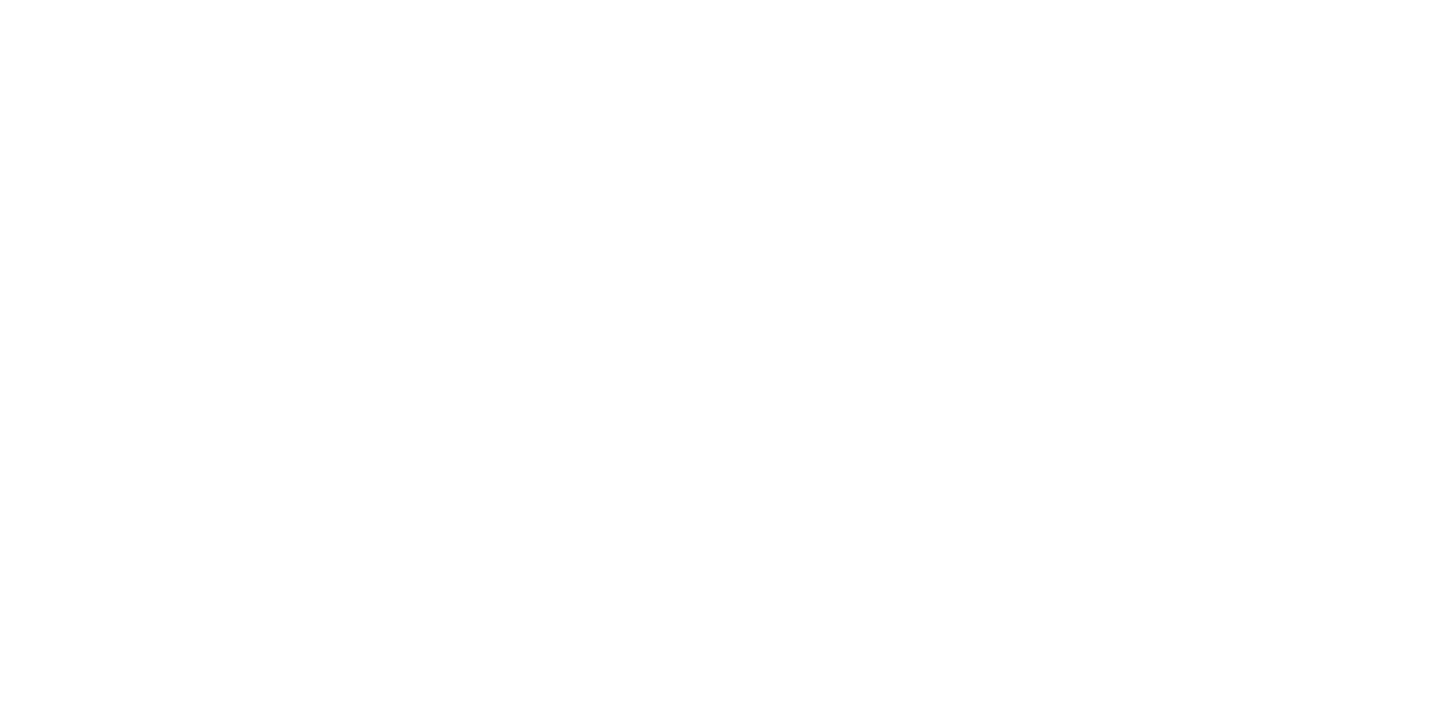 scroll, scrollTop: 0, scrollLeft: 0, axis: both 